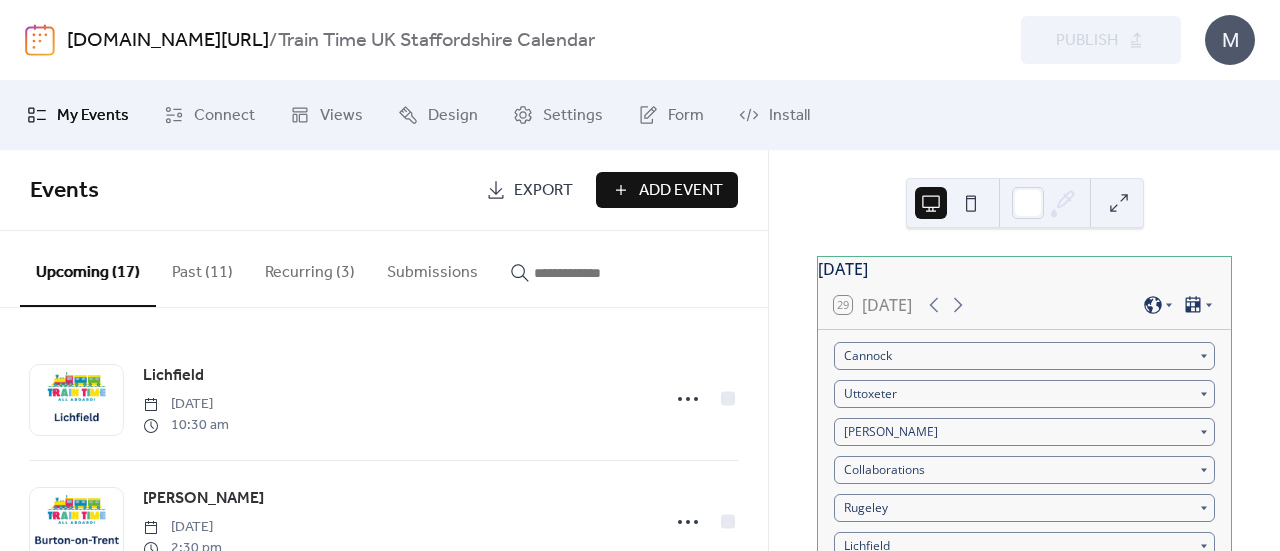 scroll, scrollTop: 0, scrollLeft: 0, axis: both 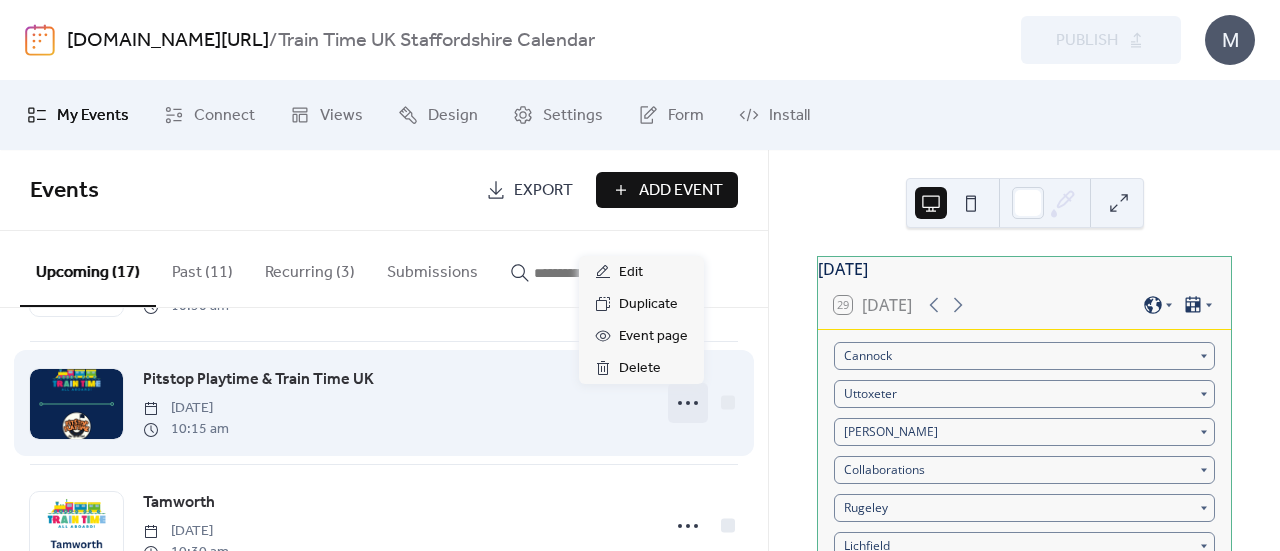 click 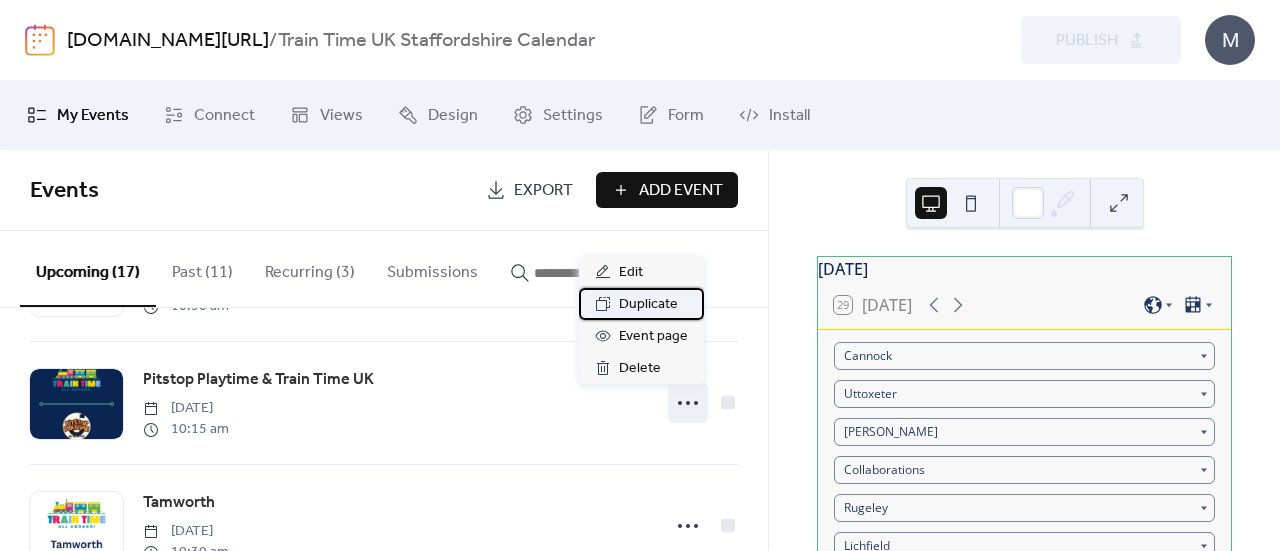 click on "Duplicate" at bounding box center [648, 305] 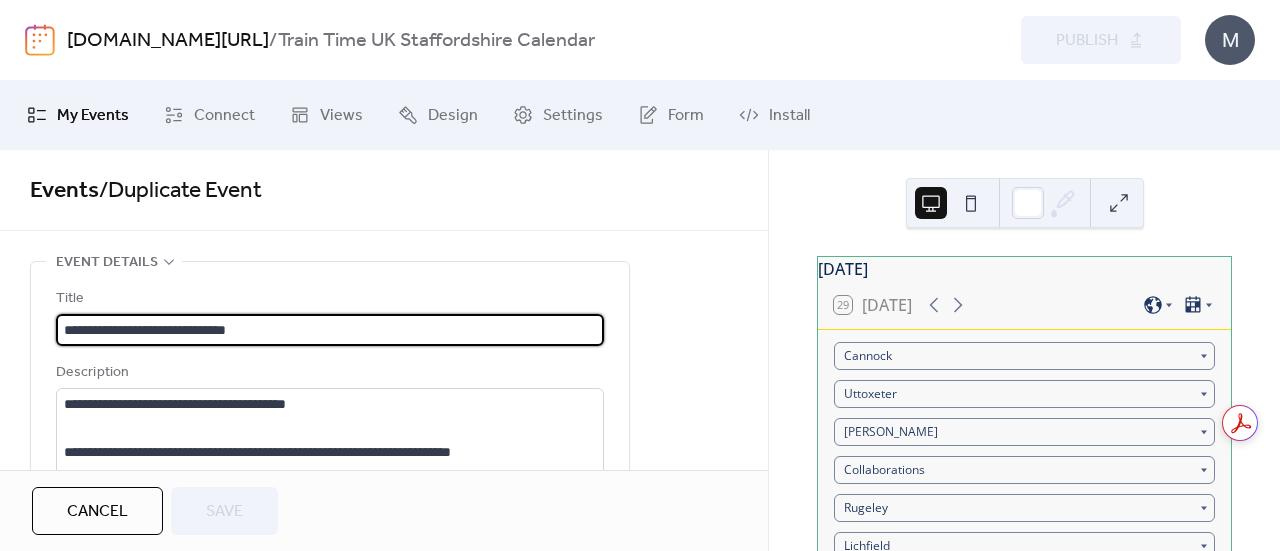 click on "**********" at bounding box center (330, 330) 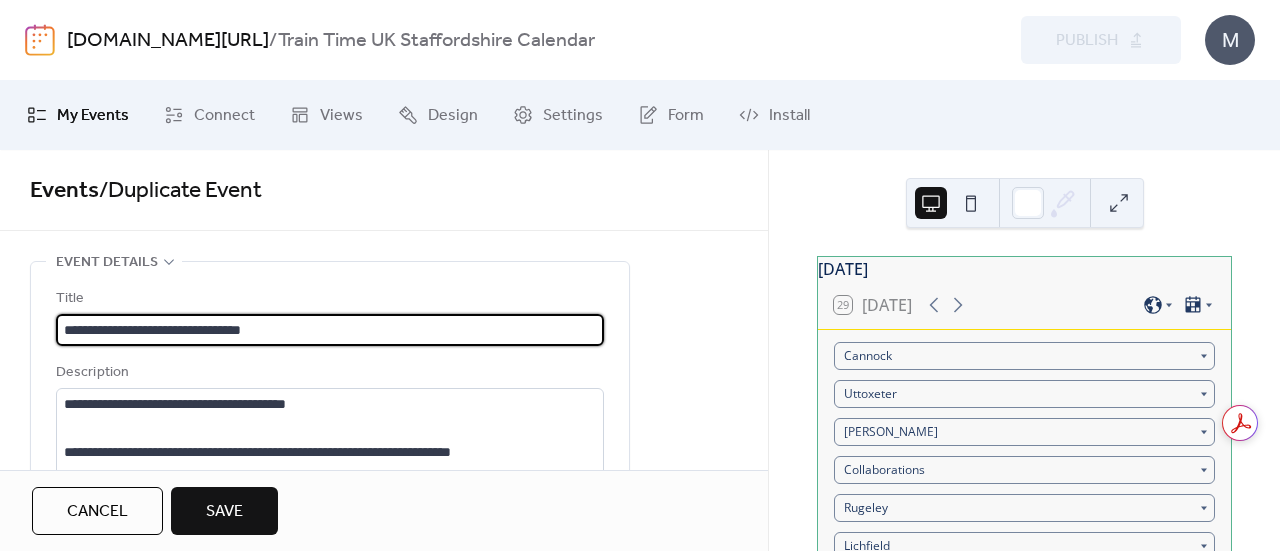 type on "**********" 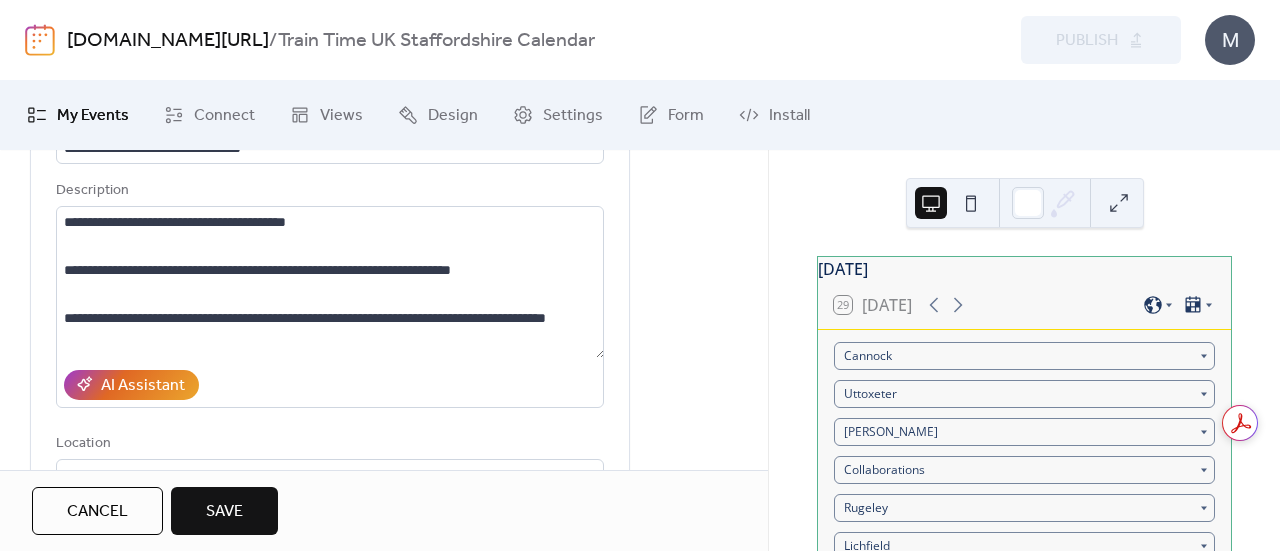 scroll, scrollTop: 187, scrollLeft: 0, axis: vertical 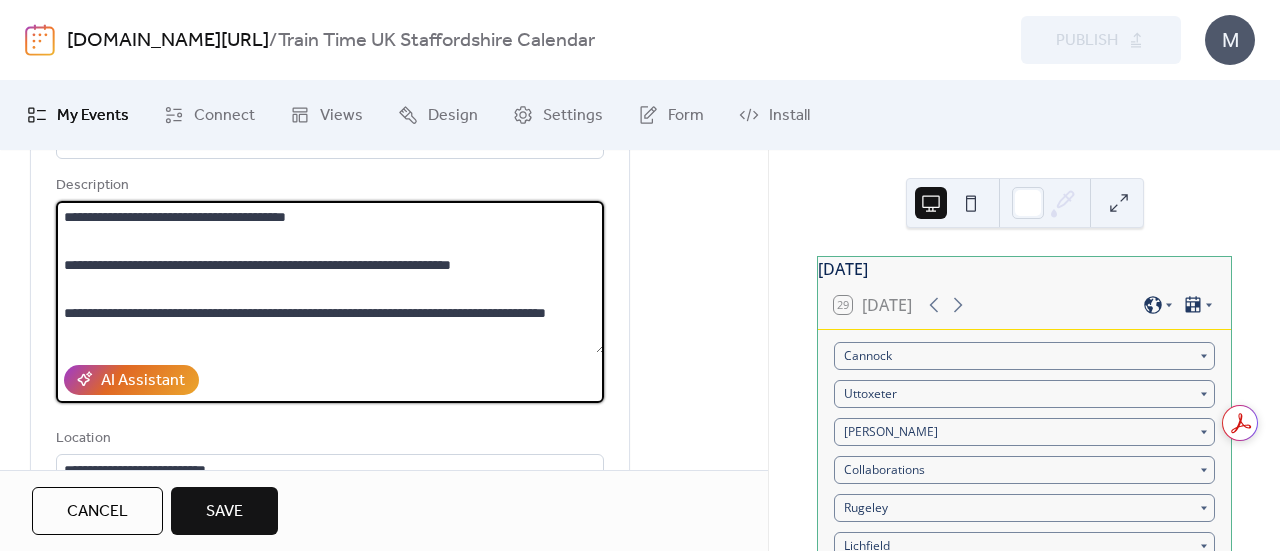 click on "**********" at bounding box center [330, 277] 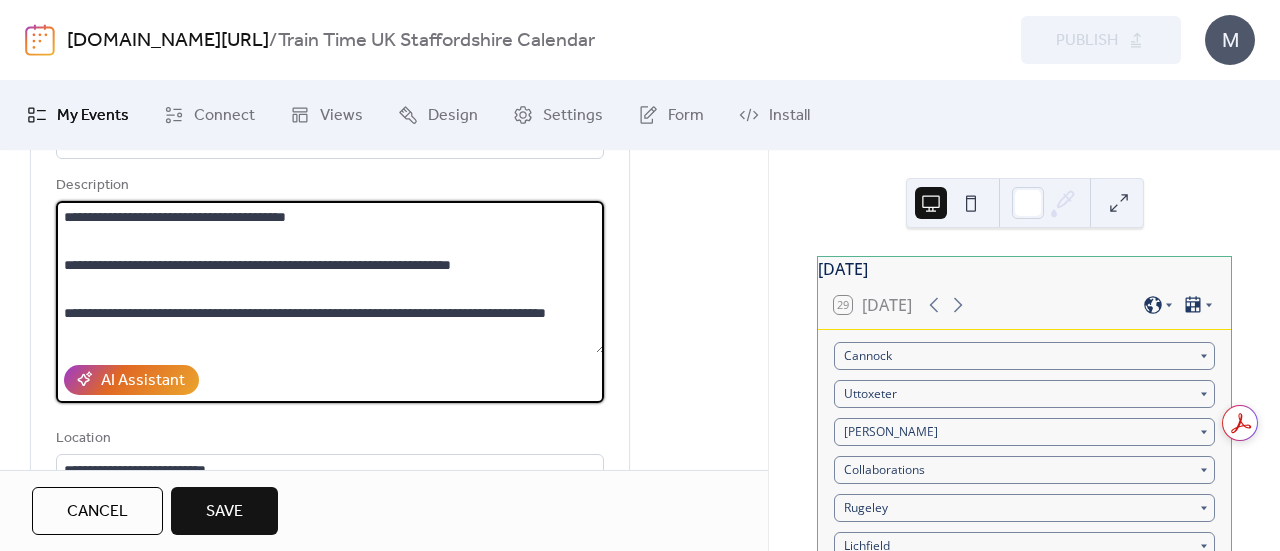 click on "**********" at bounding box center [330, 277] 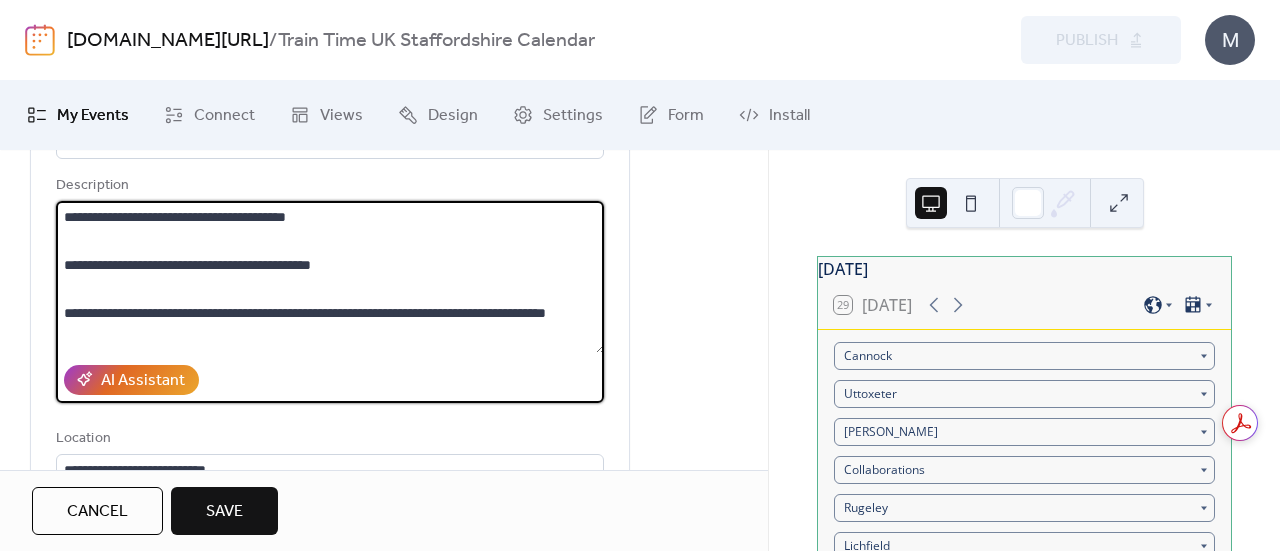 click on "**********" at bounding box center [330, 277] 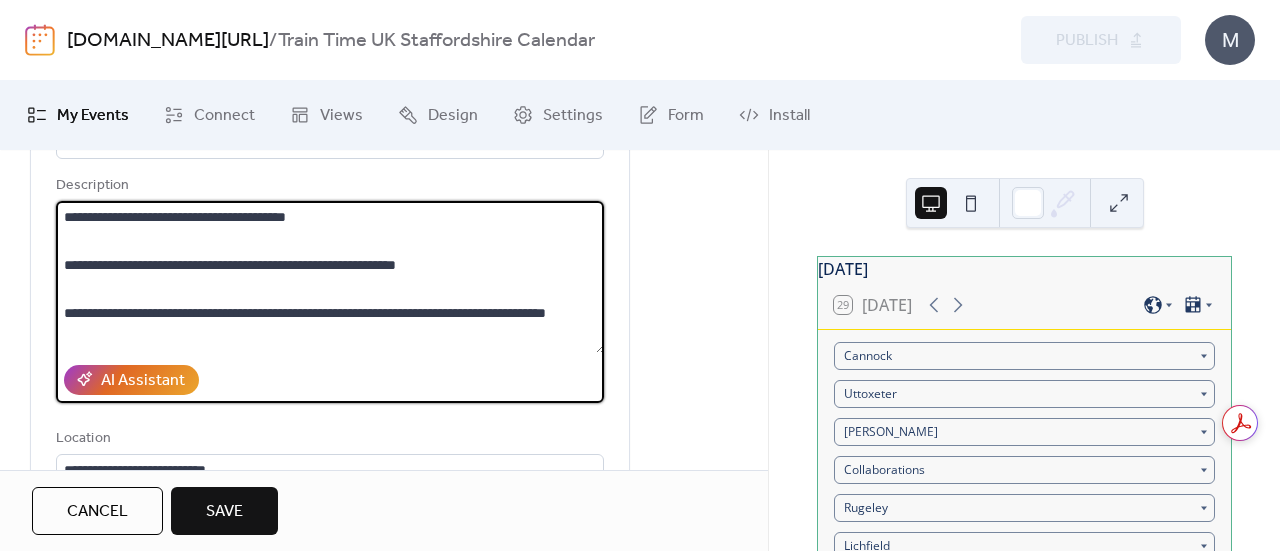 click on "**********" at bounding box center [330, 277] 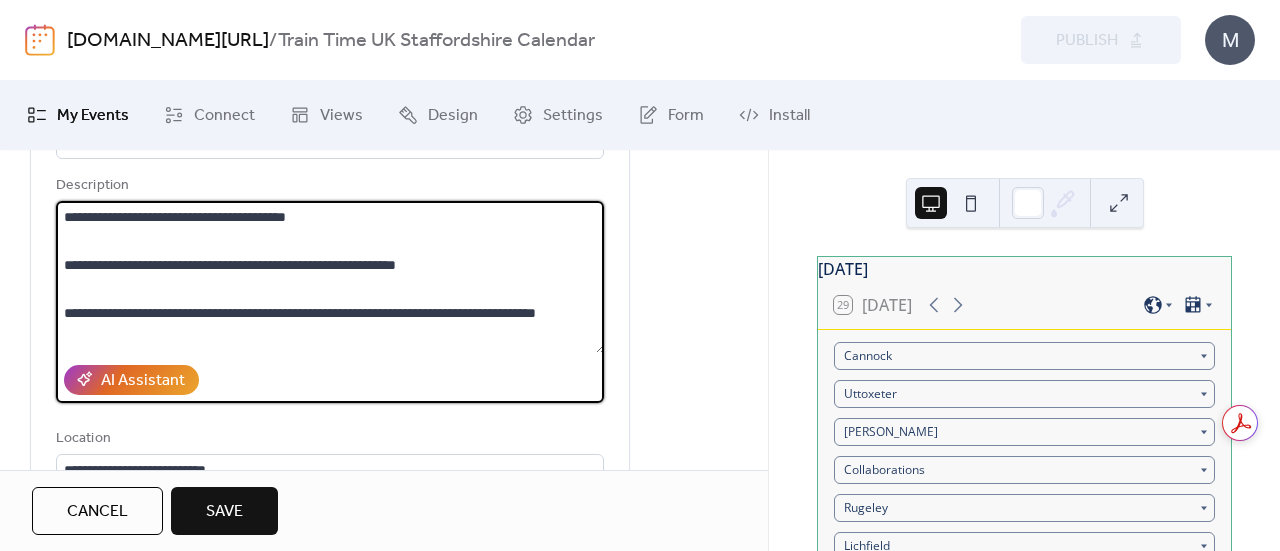 click on "**********" at bounding box center [330, 277] 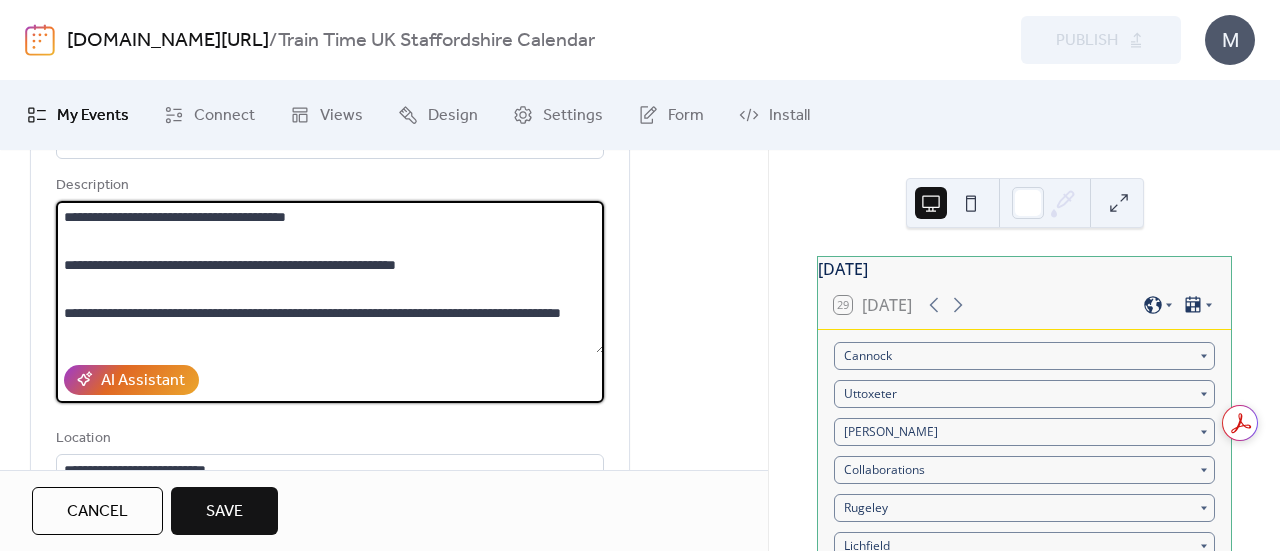 click on "**********" at bounding box center (330, 277) 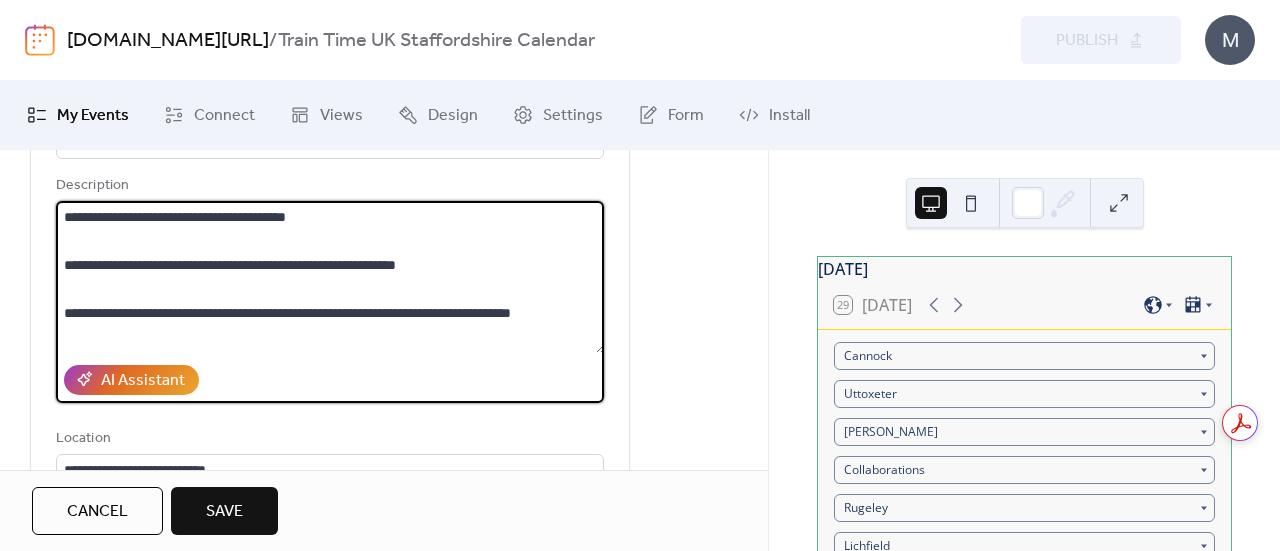 click on "**********" at bounding box center (330, 277) 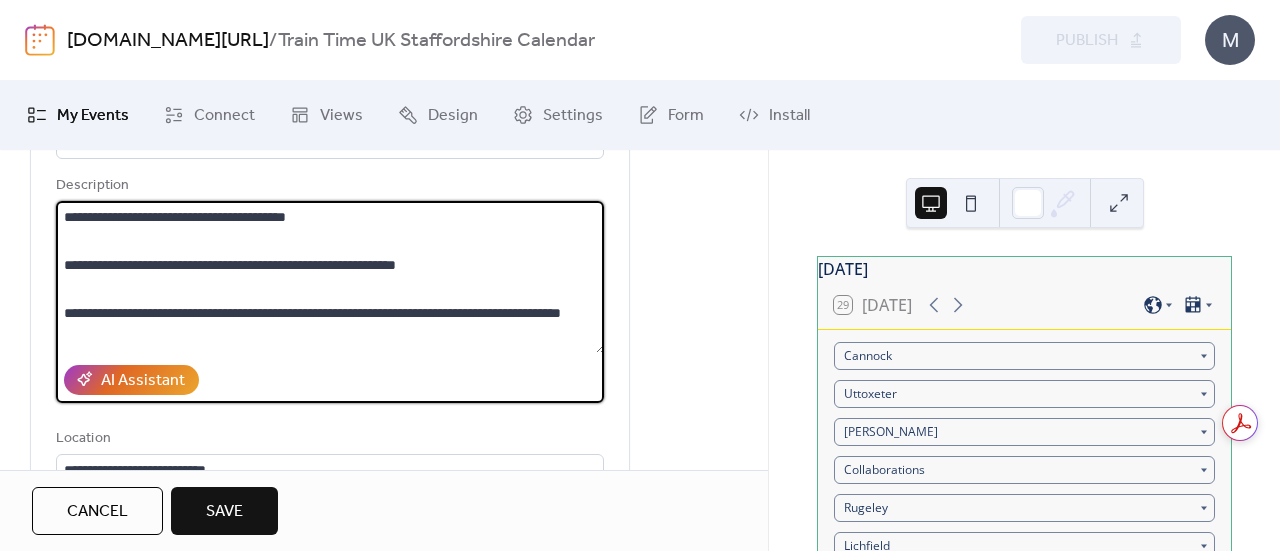 click on "**********" at bounding box center (330, 277) 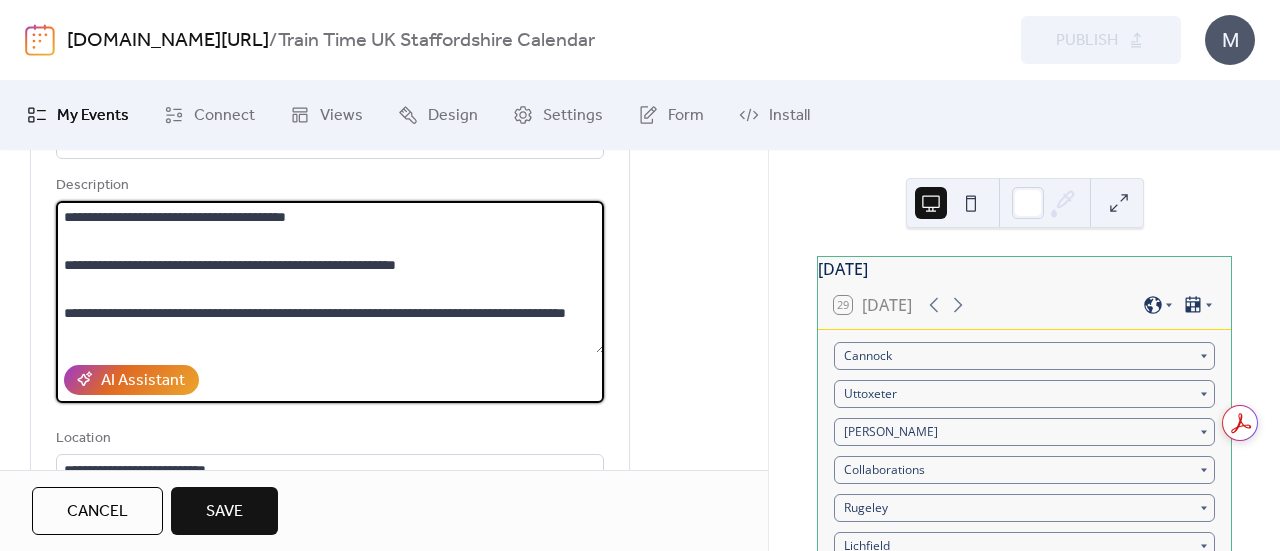 click on "**********" at bounding box center (330, 277) 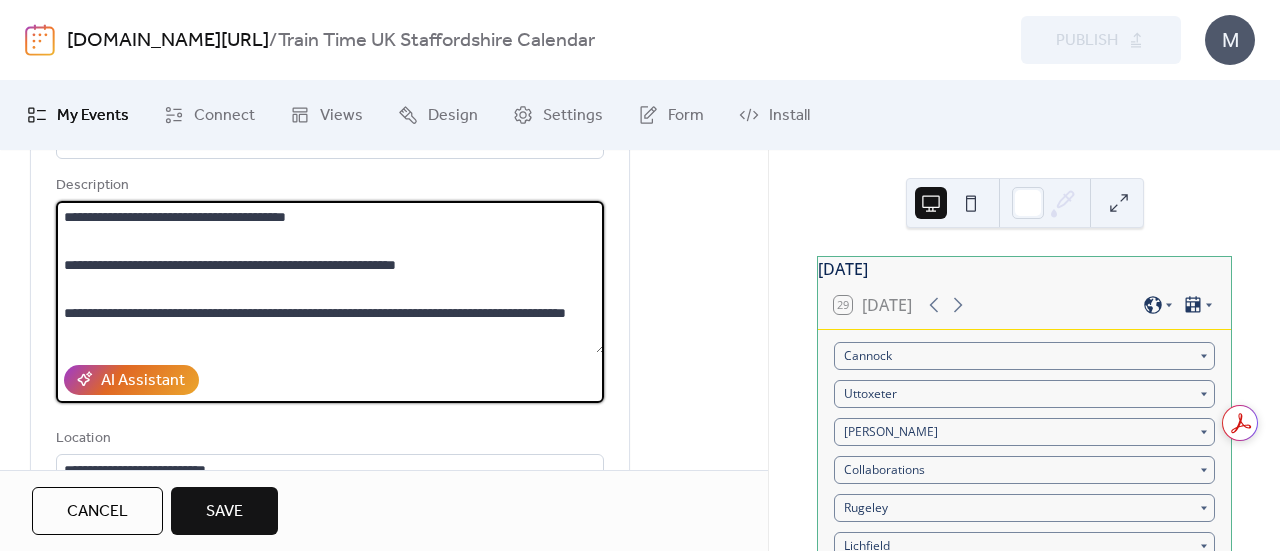 click on "**********" at bounding box center [330, 277] 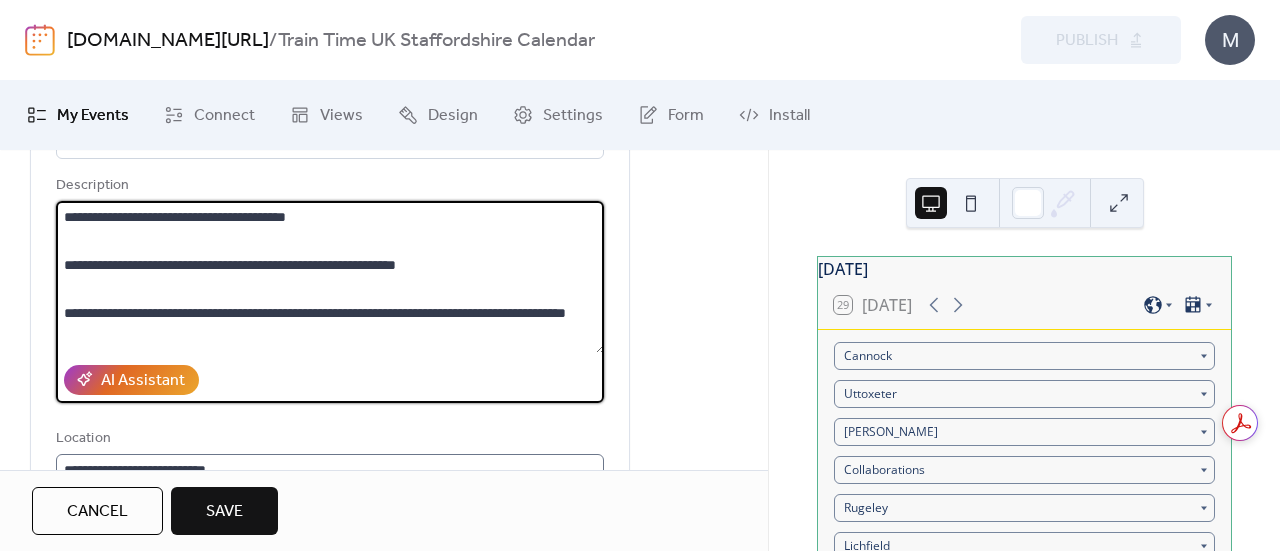 type on "**********" 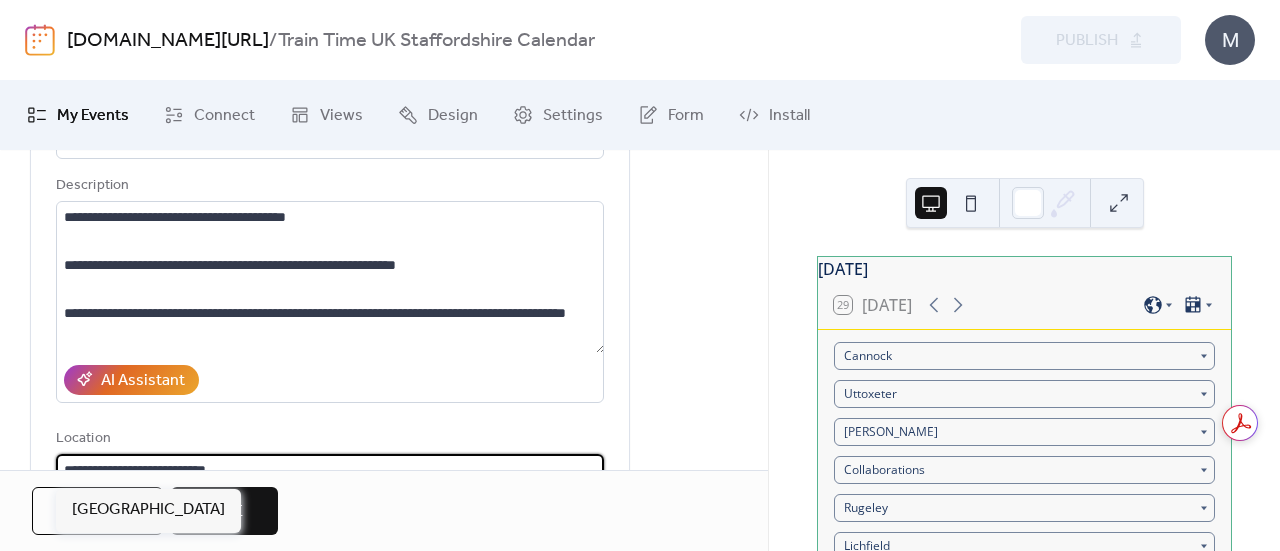 click on "**********" at bounding box center (330, 470) 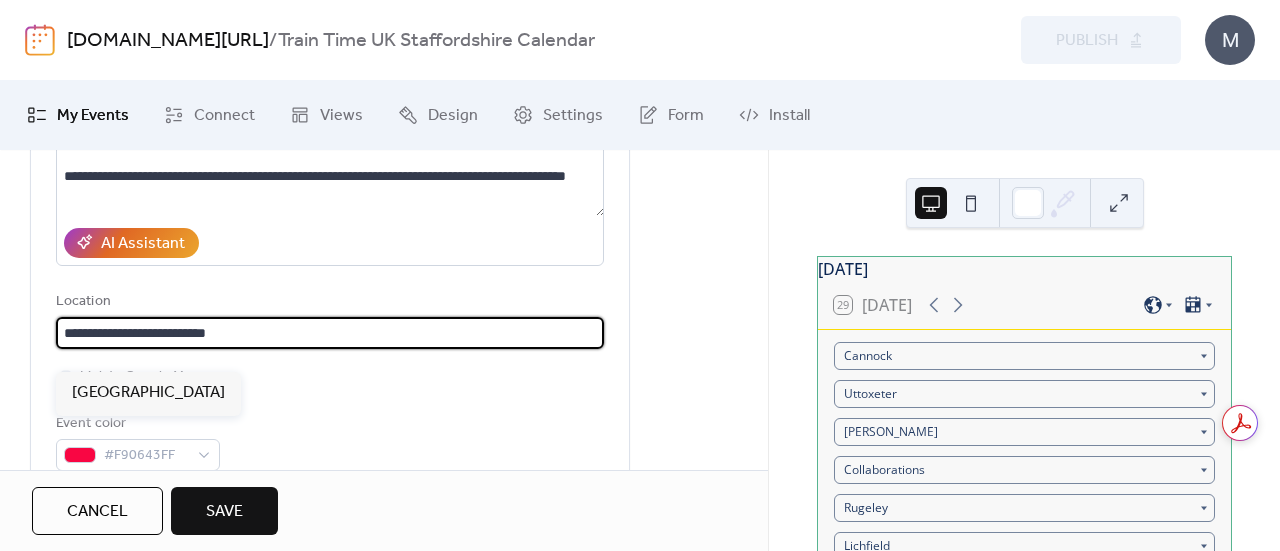 scroll, scrollTop: 324, scrollLeft: 0, axis: vertical 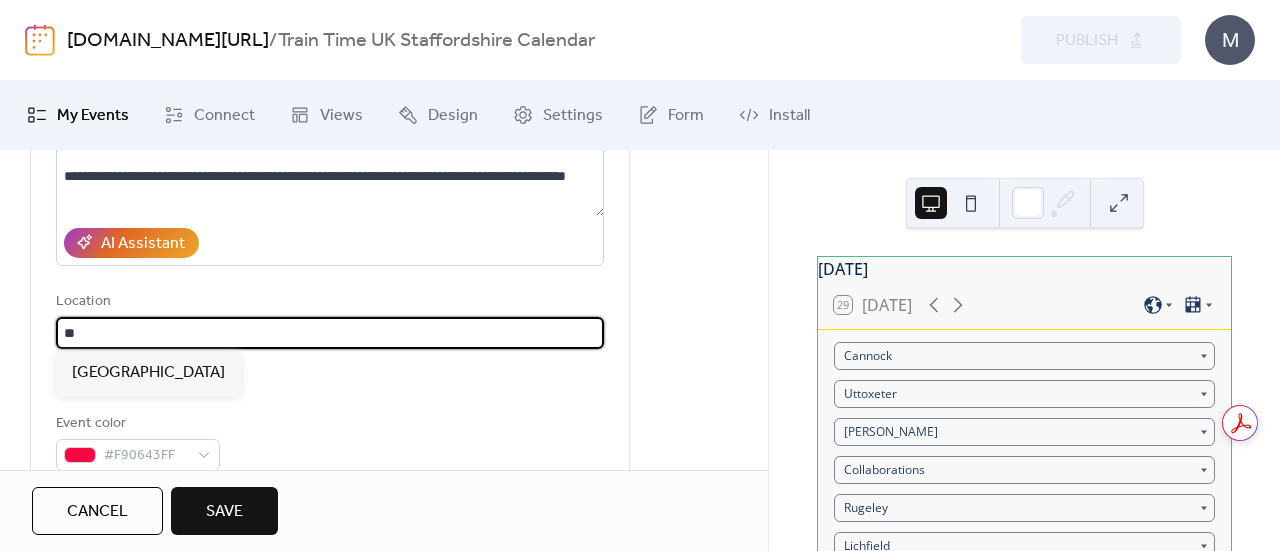 type on "*" 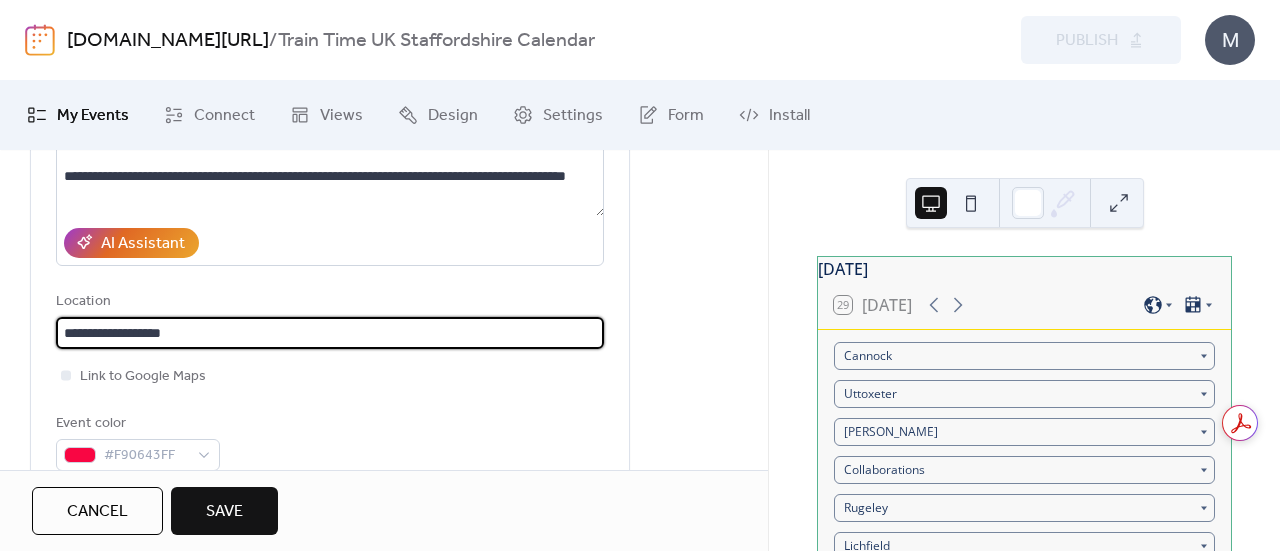 type on "**********" 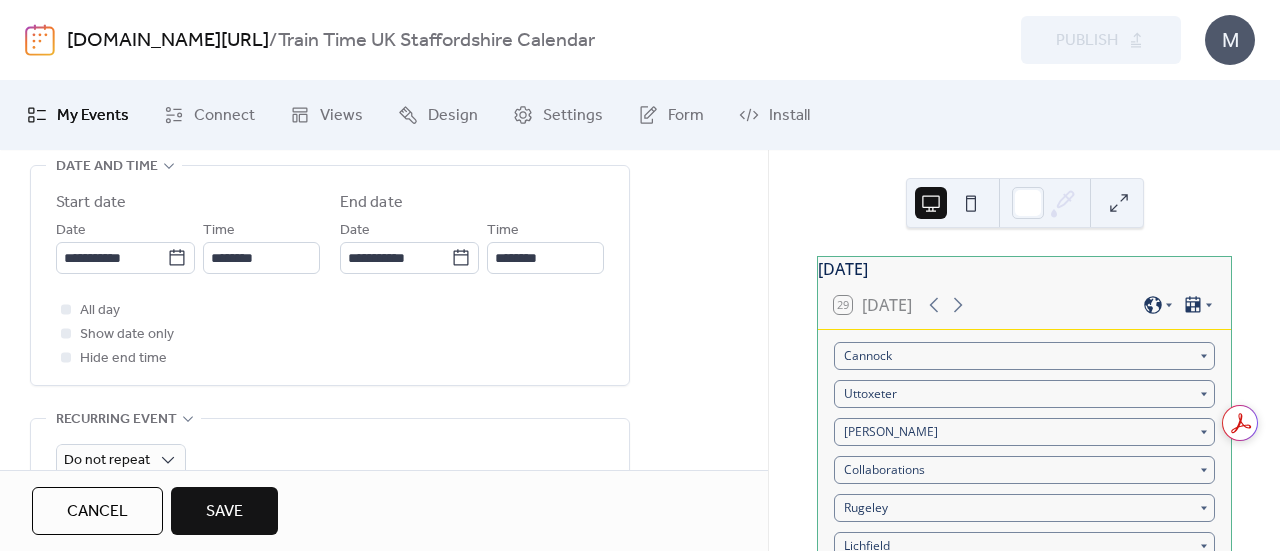 scroll, scrollTop: 734, scrollLeft: 0, axis: vertical 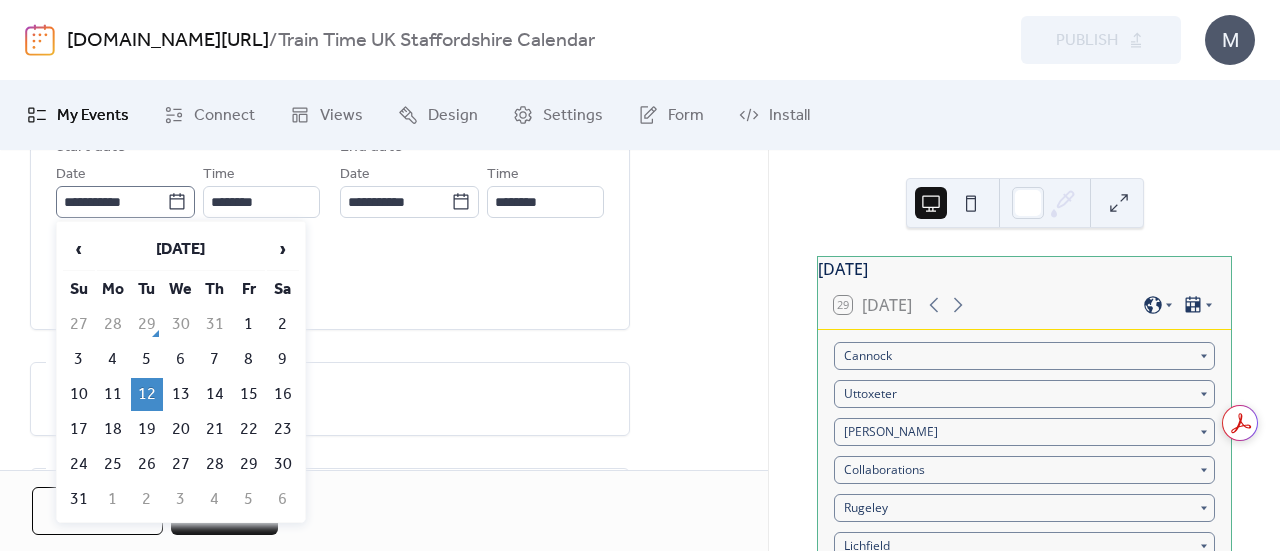 click 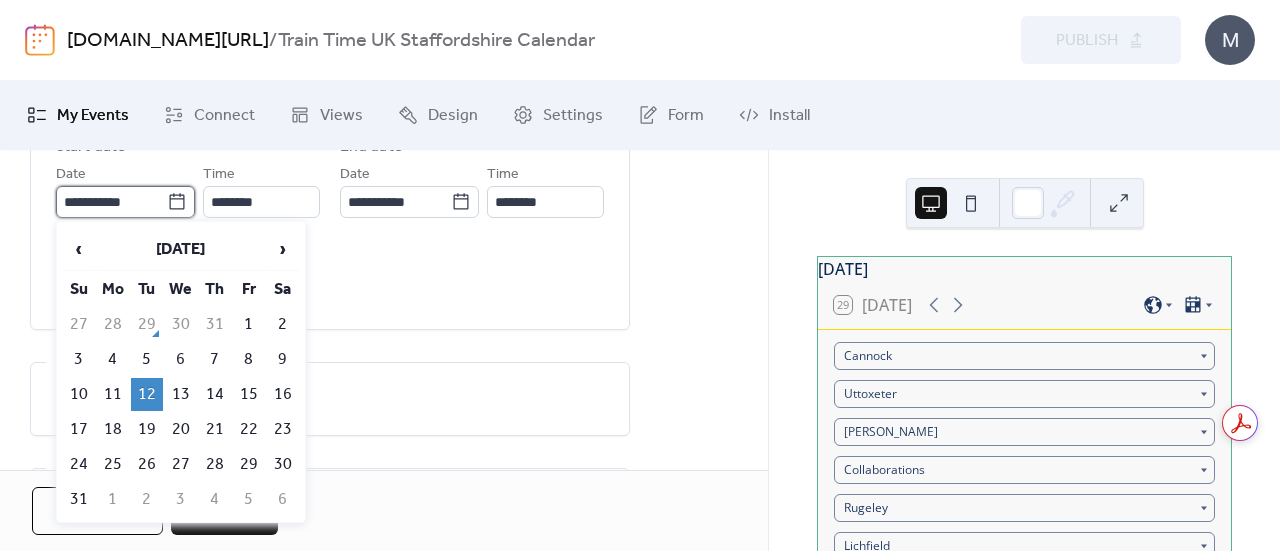 click on "**********" at bounding box center (111, 202) 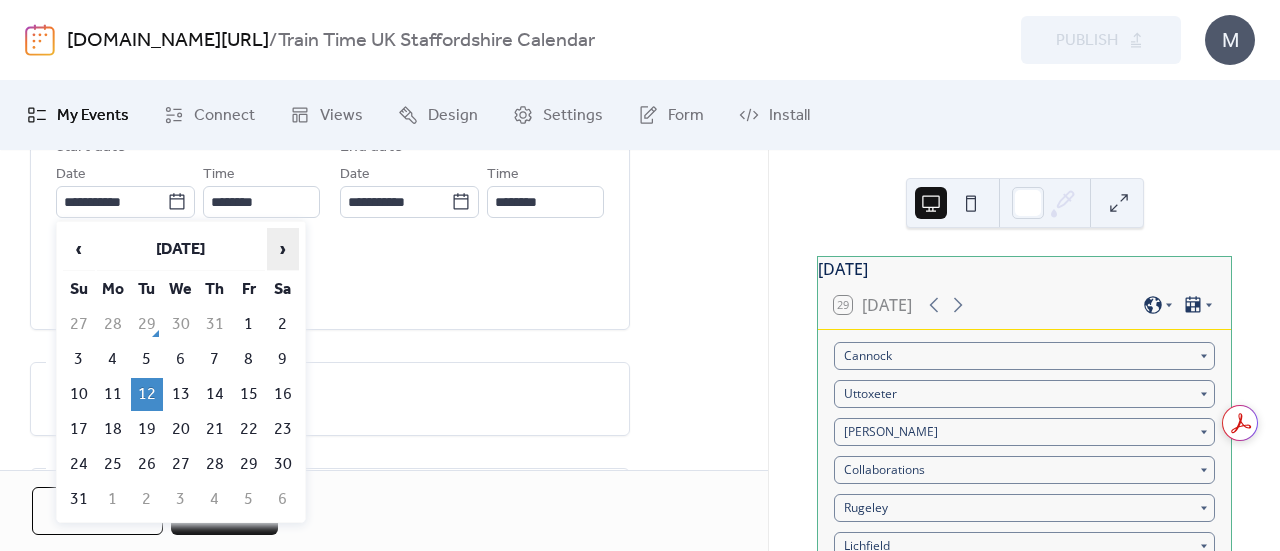 click on "›" at bounding box center (283, 249) 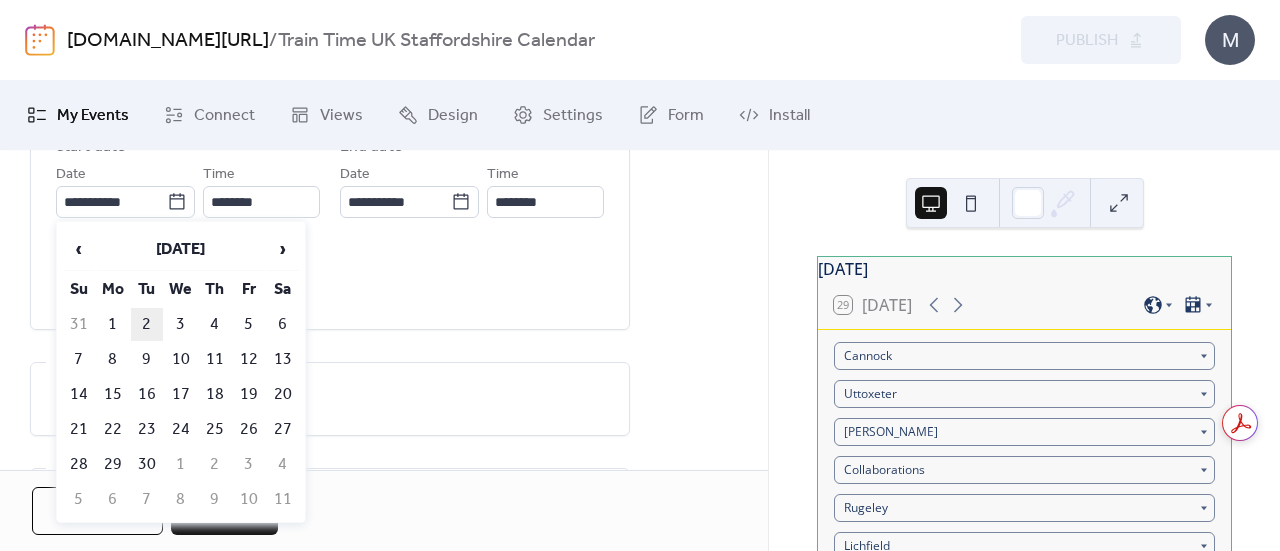 click on "2" at bounding box center [147, 324] 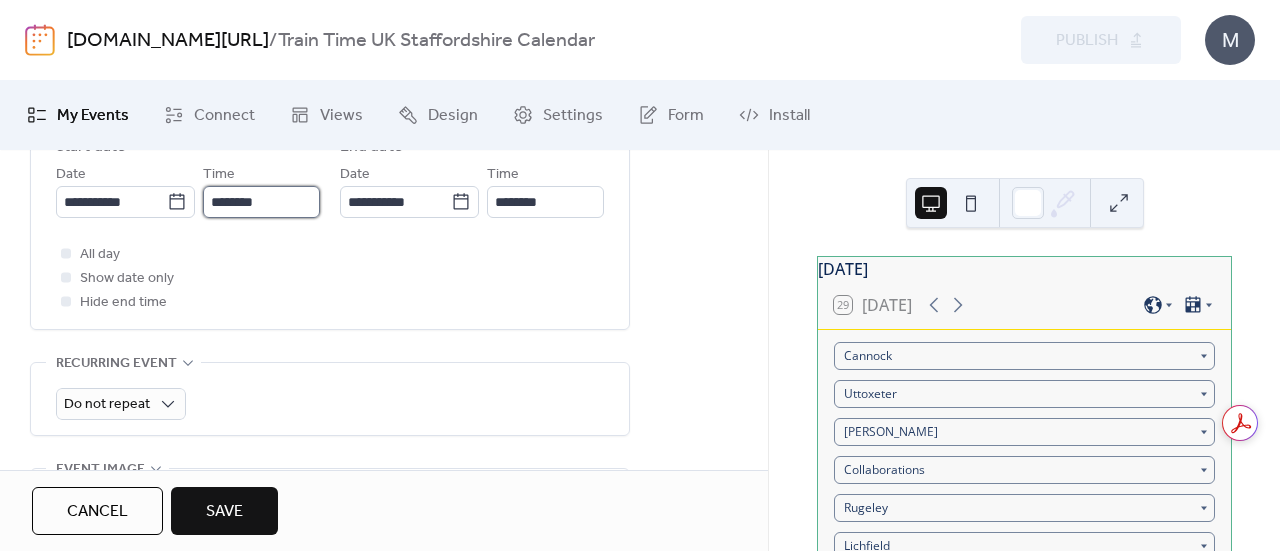 click on "********" at bounding box center (261, 202) 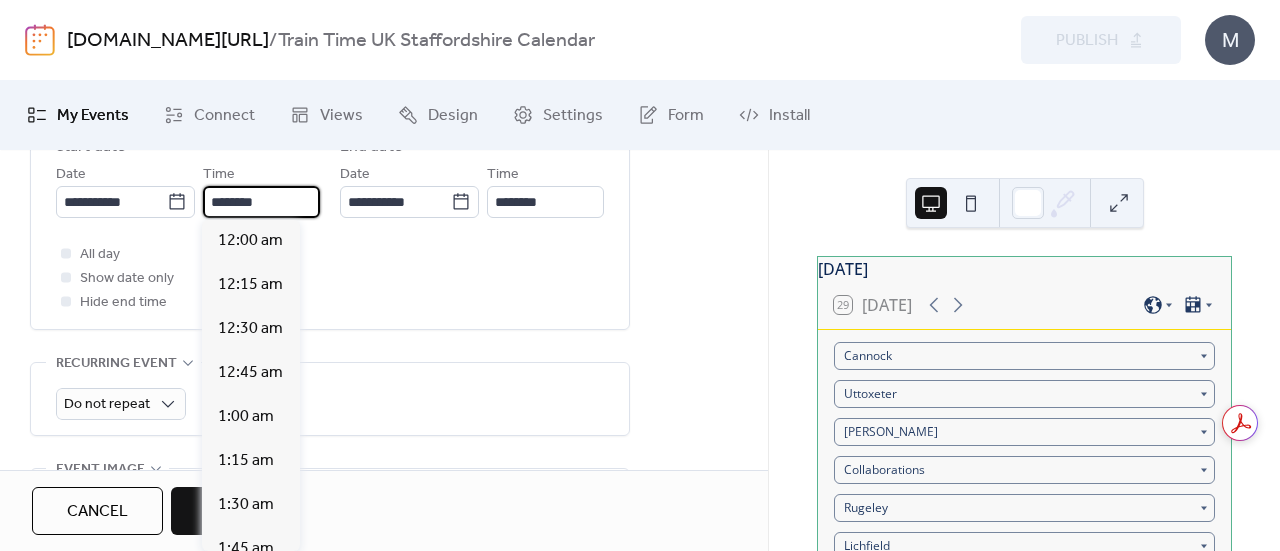 scroll, scrollTop: 1804, scrollLeft: 0, axis: vertical 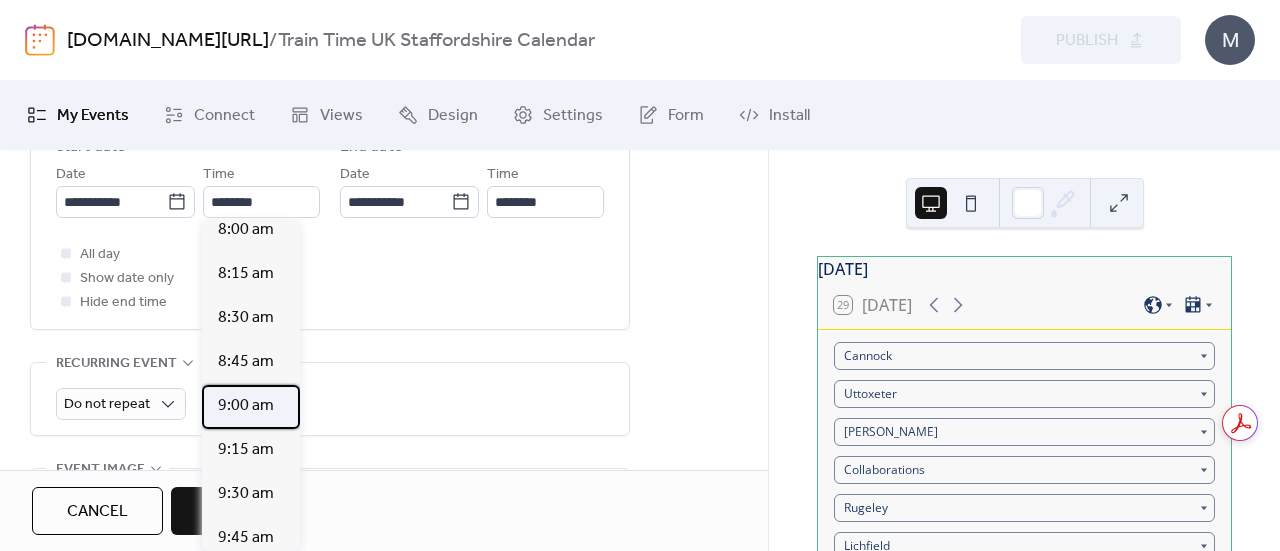 click on "9:00 am" at bounding box center [246, 406] 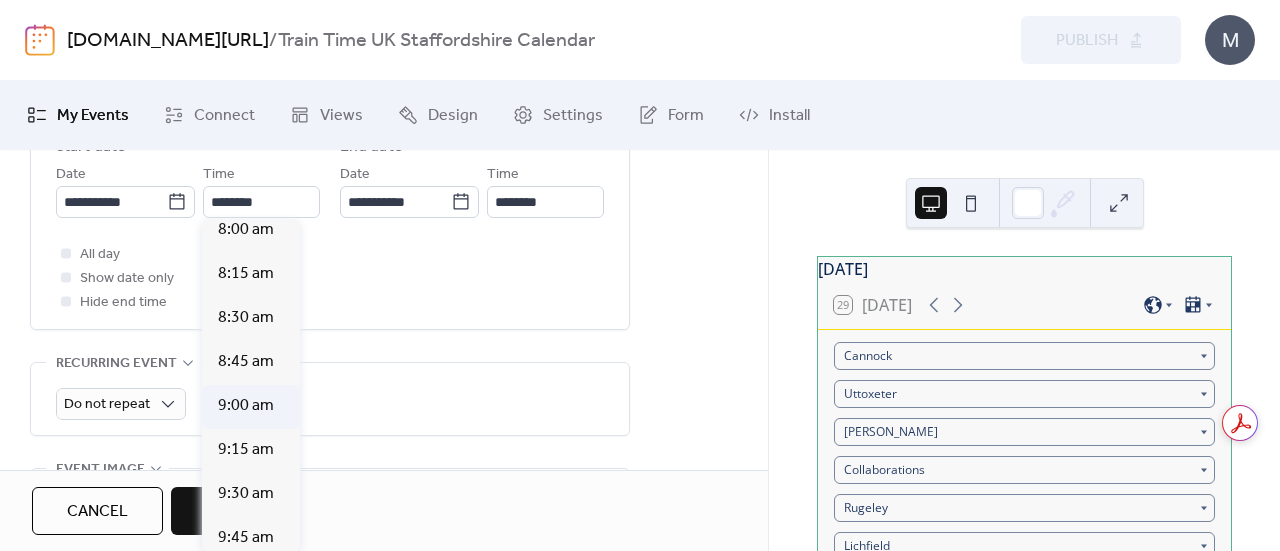 type on "*******" 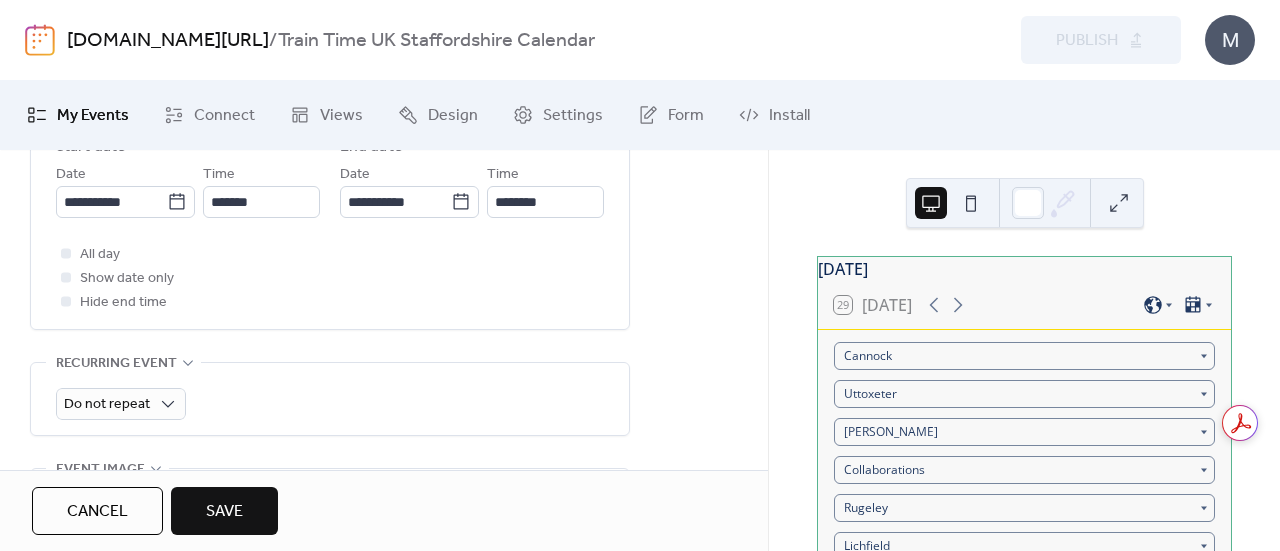 click on "All day Show date only Hide end time" at bounding box center [330, 278] 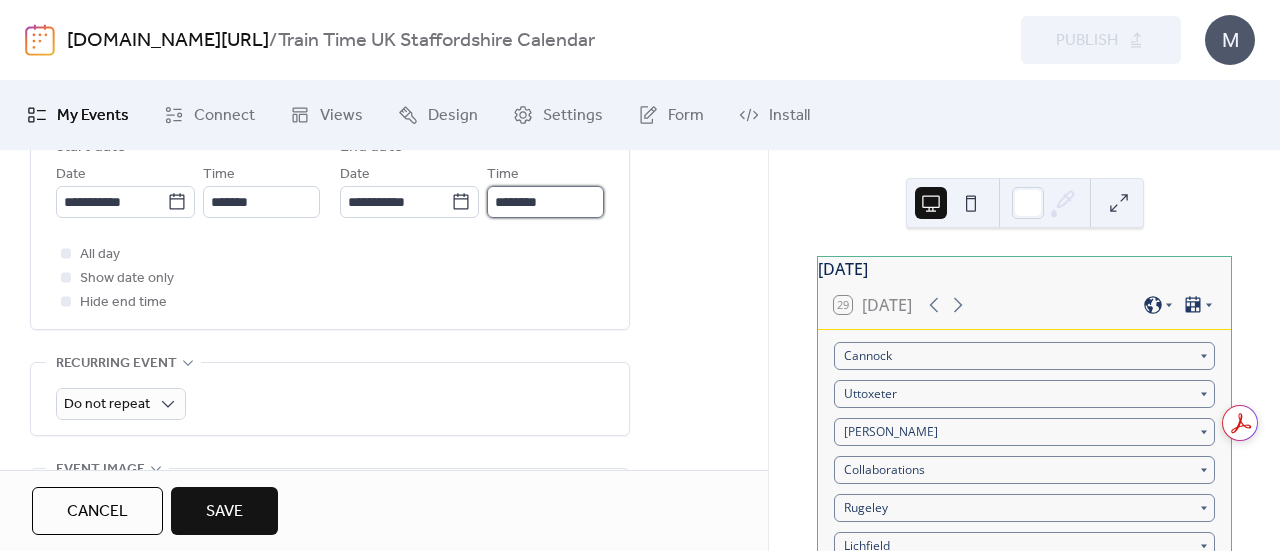 click on "********" at bounding box center (545, 202) 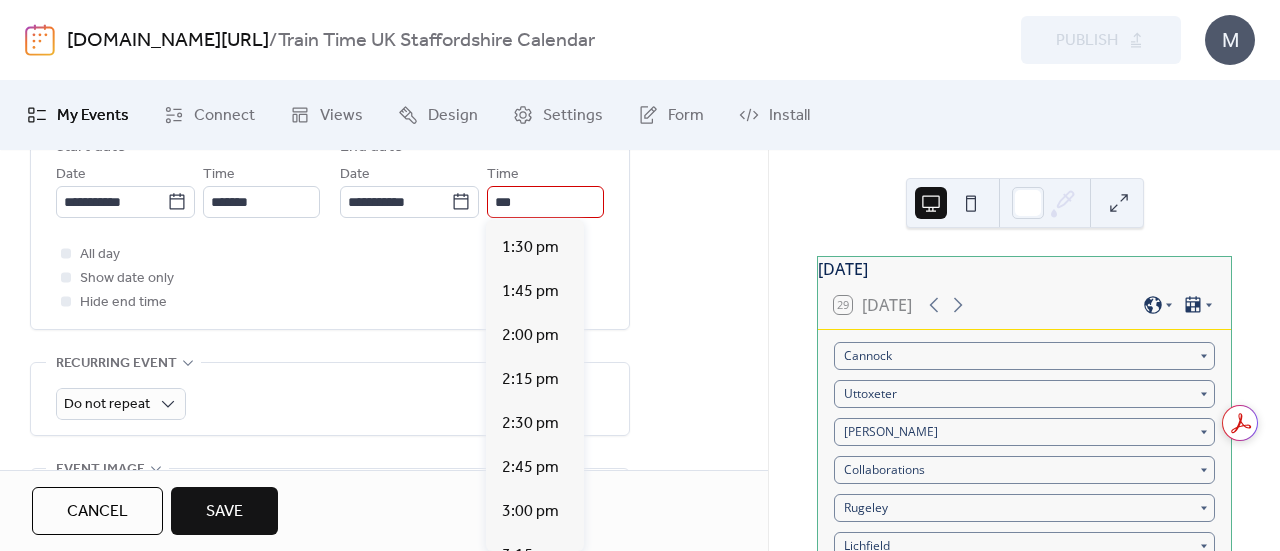 scroll, scrollTop: 756, scrollLeft: 0, axis: vertical 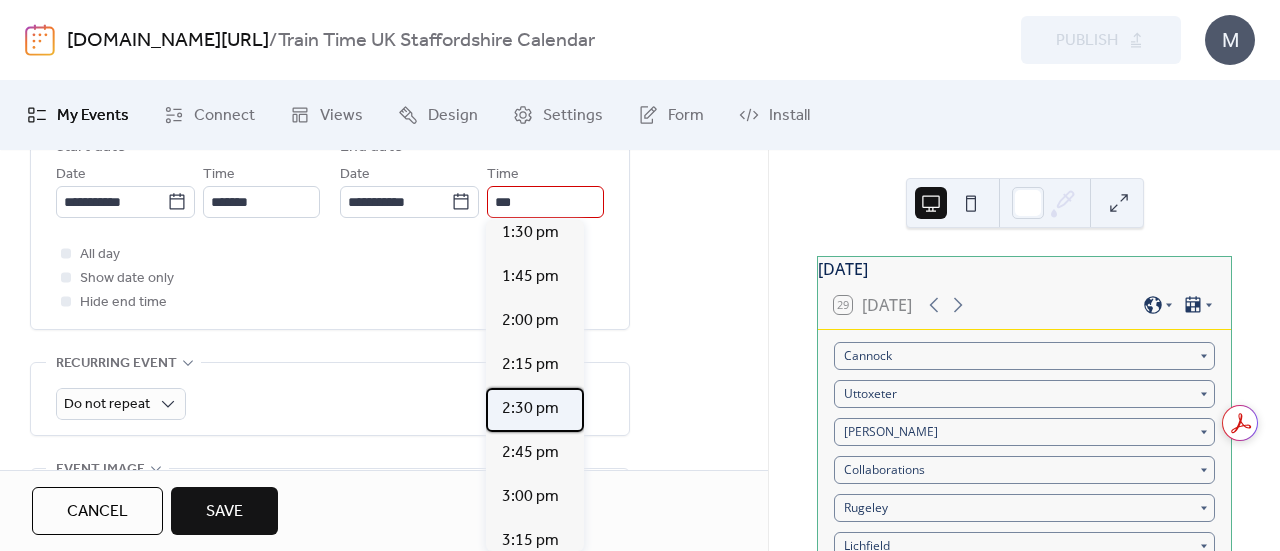 click on "2:30 pm" at bounding box center (530, 409) 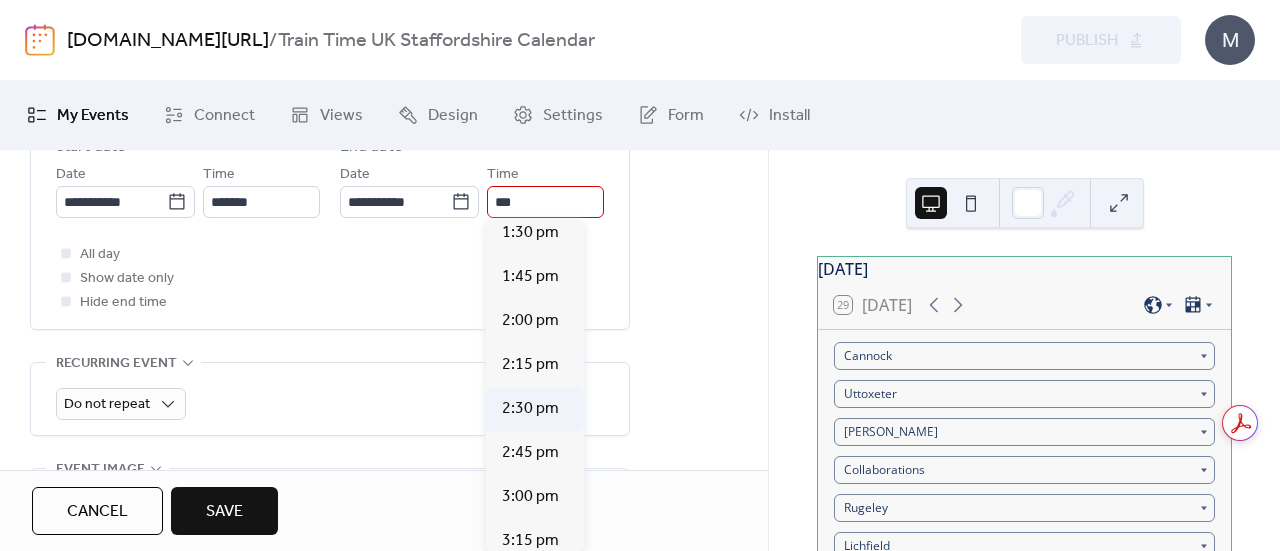 type on "*******" 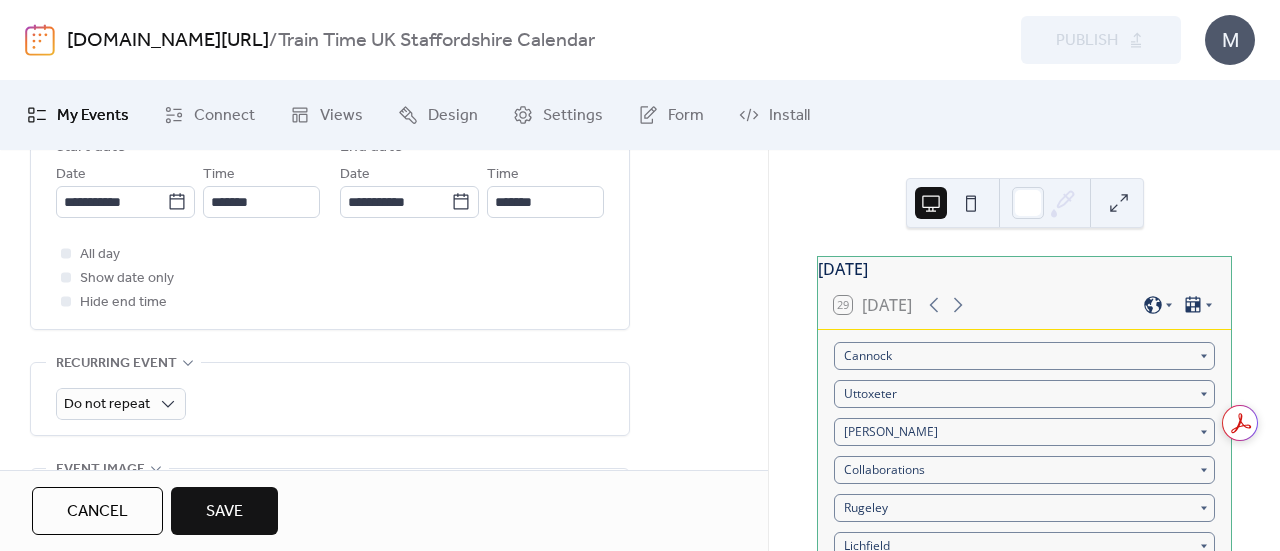 click on "**********" at bounding box center [384, 695] 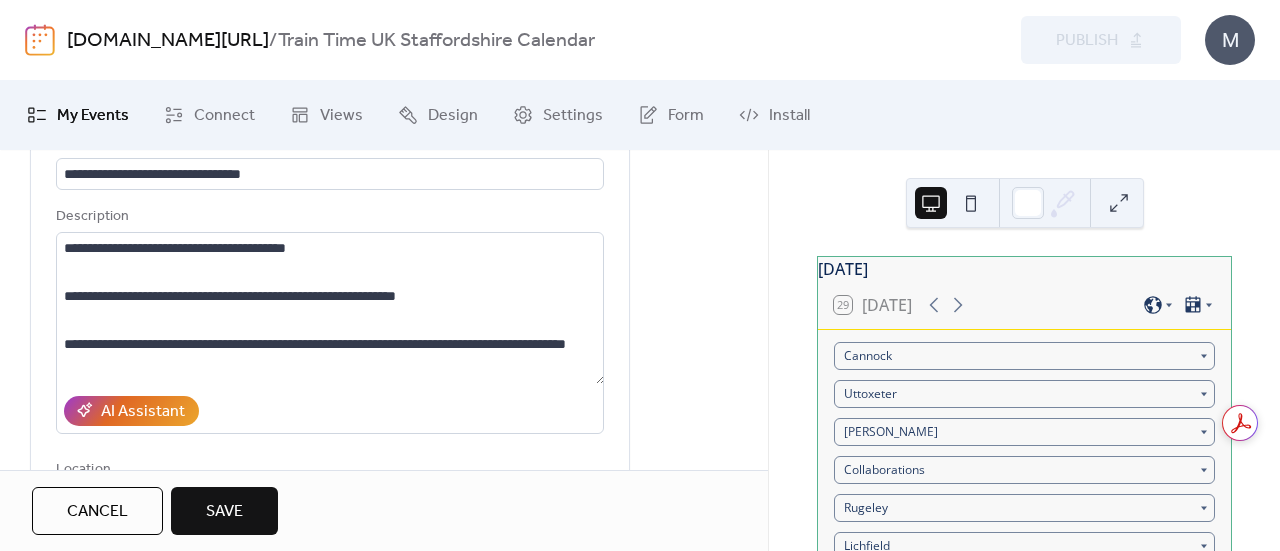 scroll, scrollTop: 177, scrollLeft: 0, axis: vertical 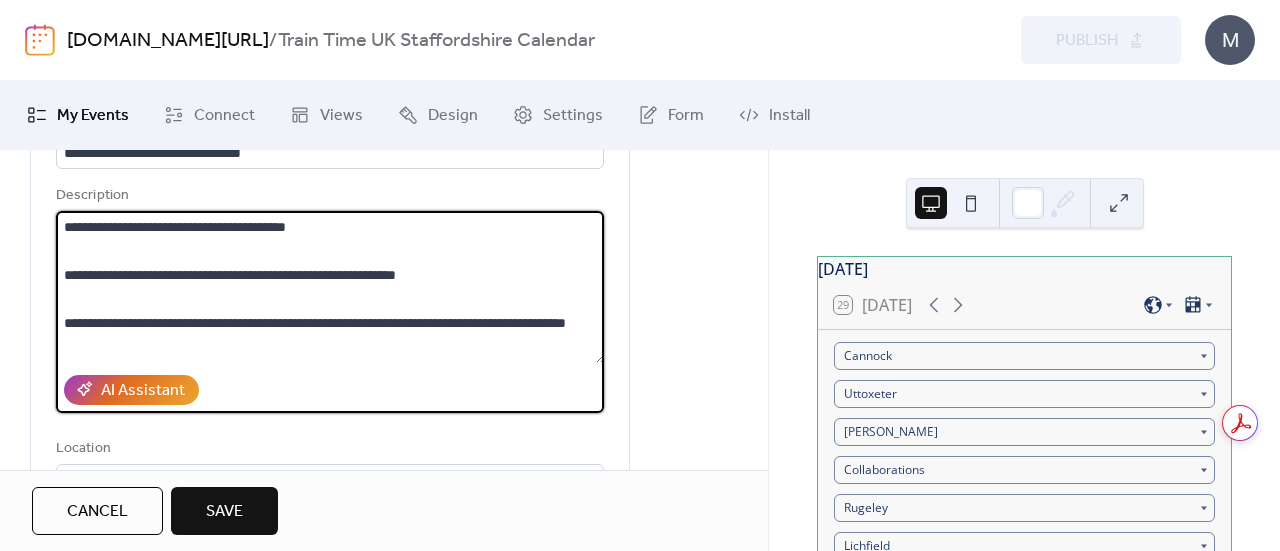 click on "**********" at bounding box center (330, 287) 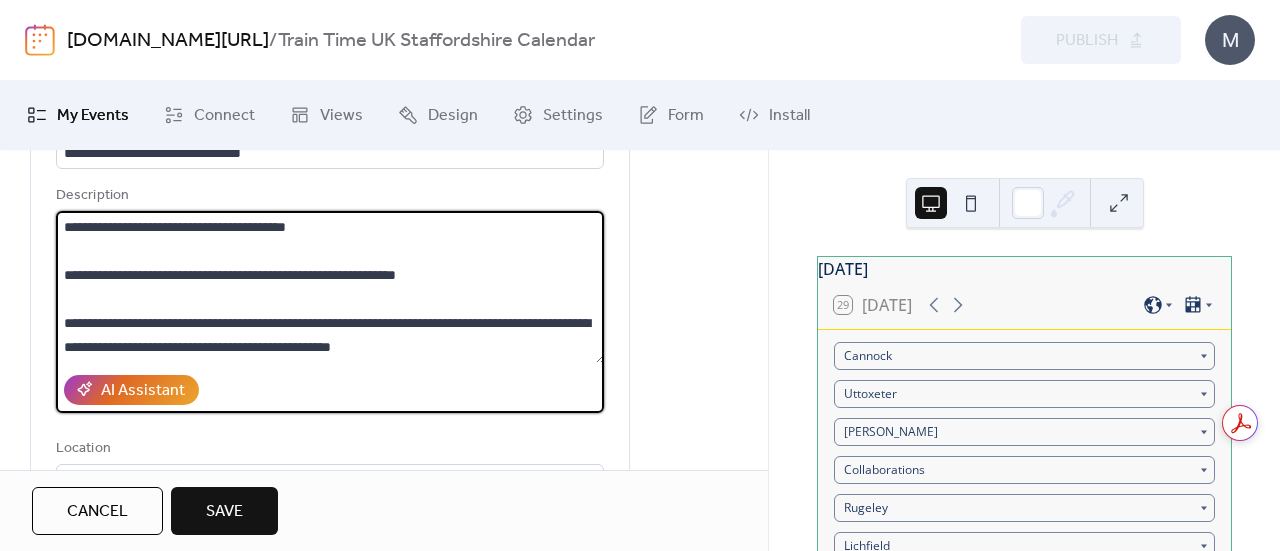 click on "**********" at bounding box center (330, 287) 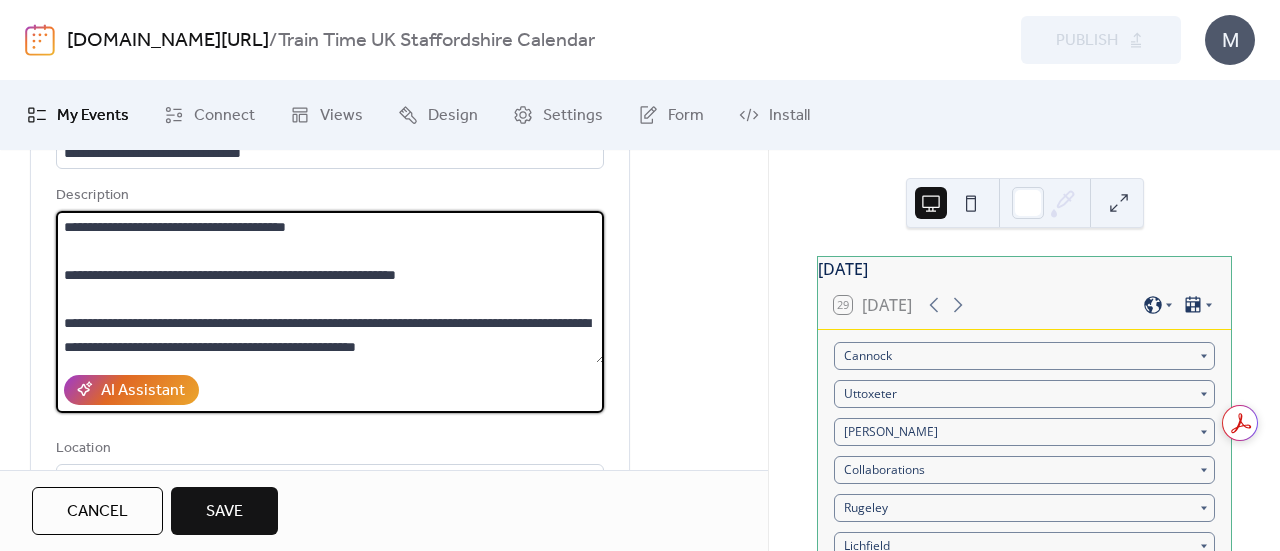 type on "**********" 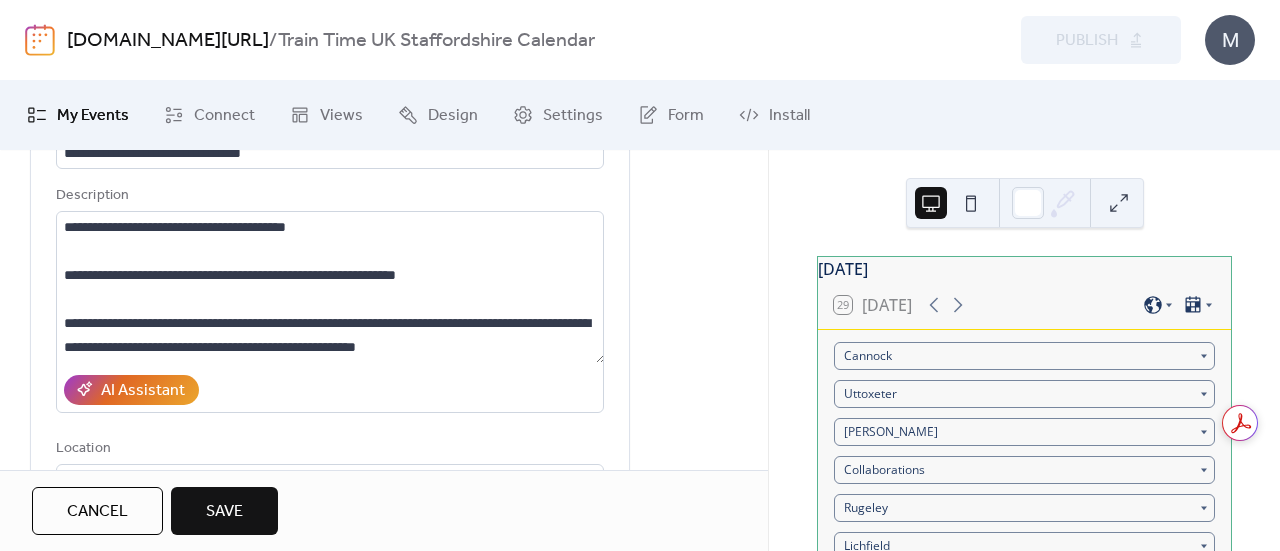 click on "**********" at bounding box center [384, 1252] 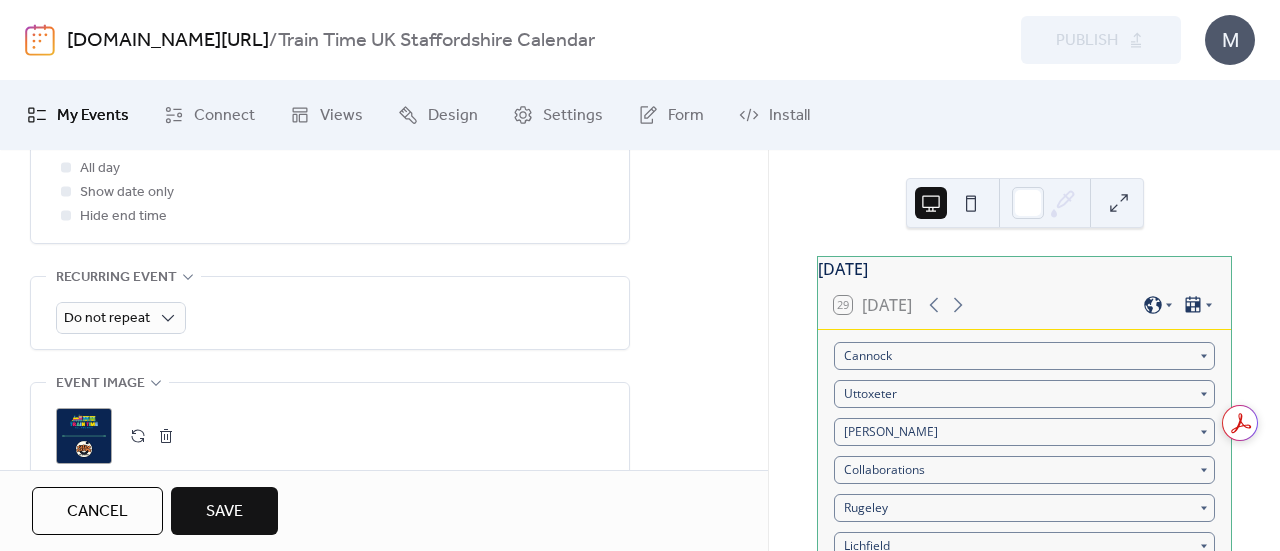 scroll, scrollTop: 830, scrollLeft: 0, axis: vertical 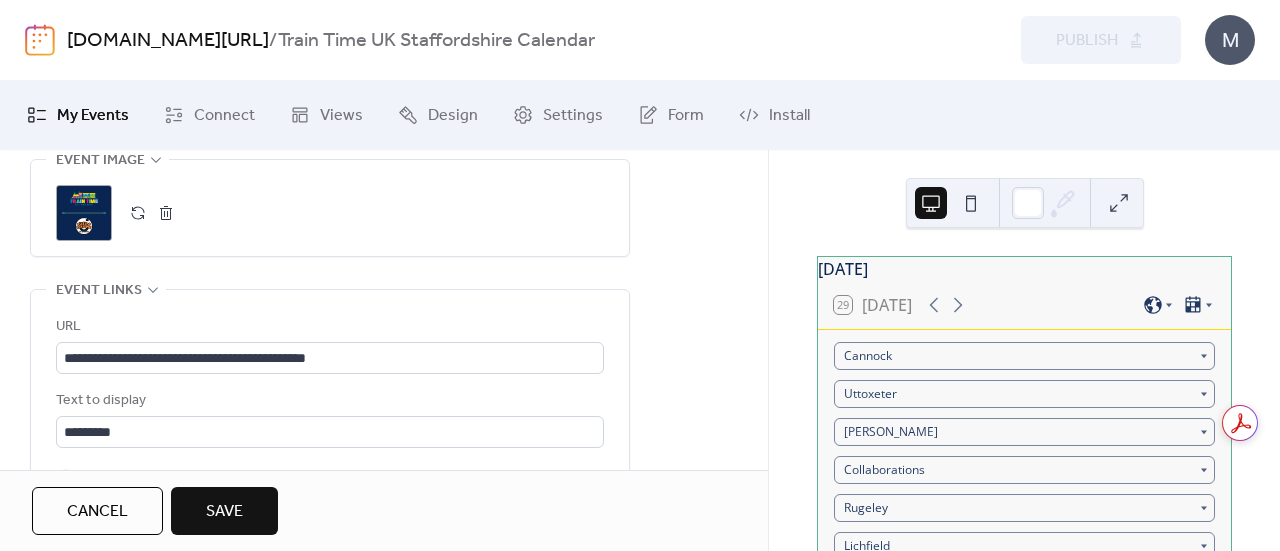 click at bounding box center (166, 213) 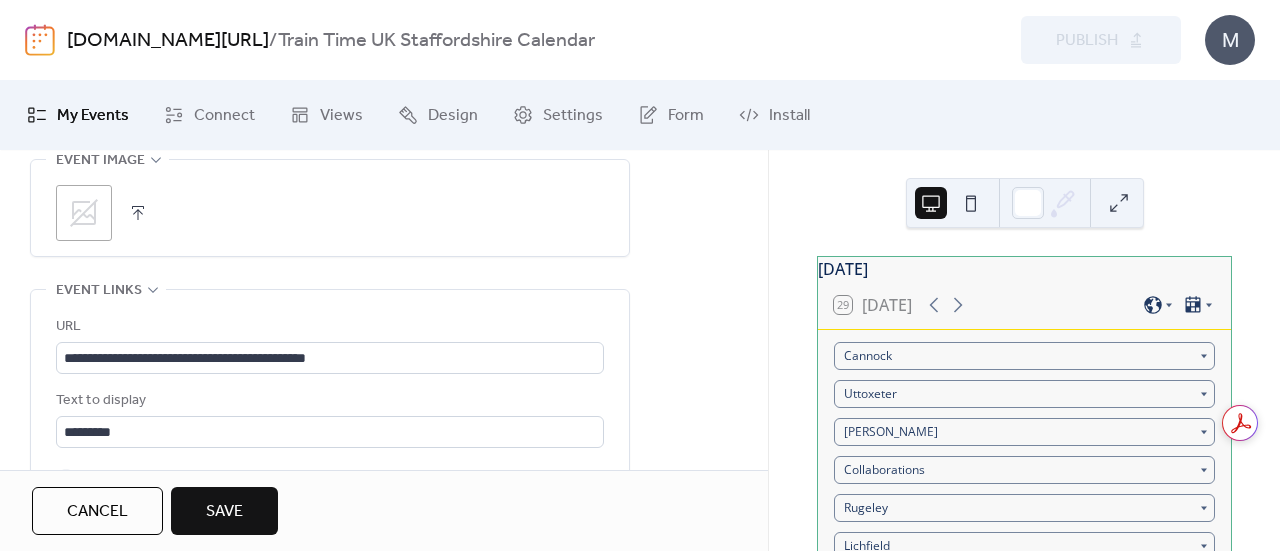 click 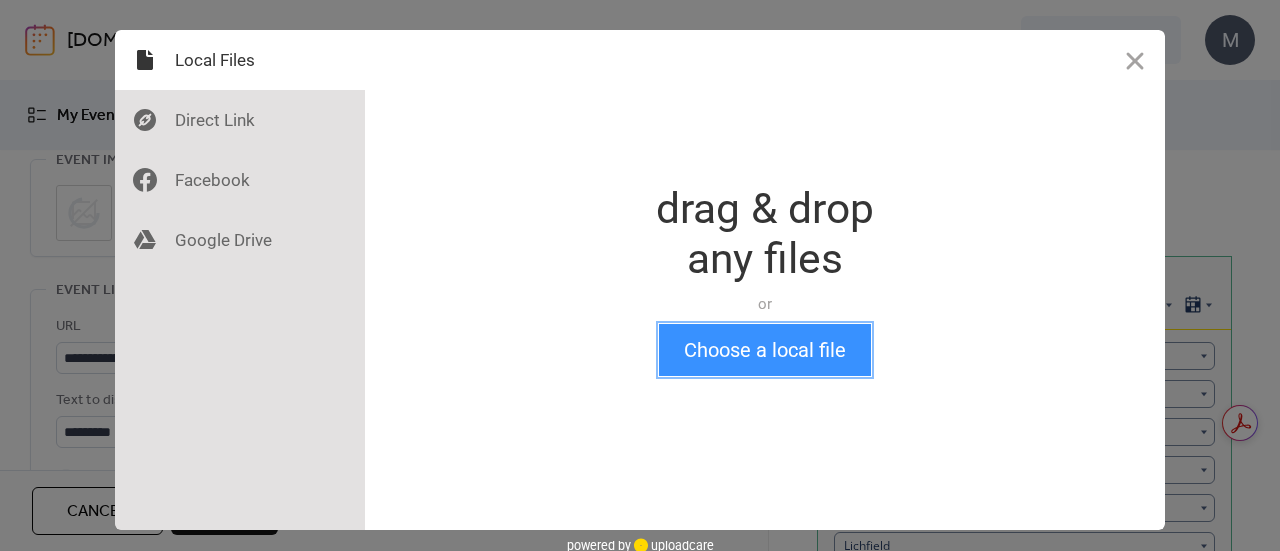 click on "Choose a local file" at bounding box center [765, 350] 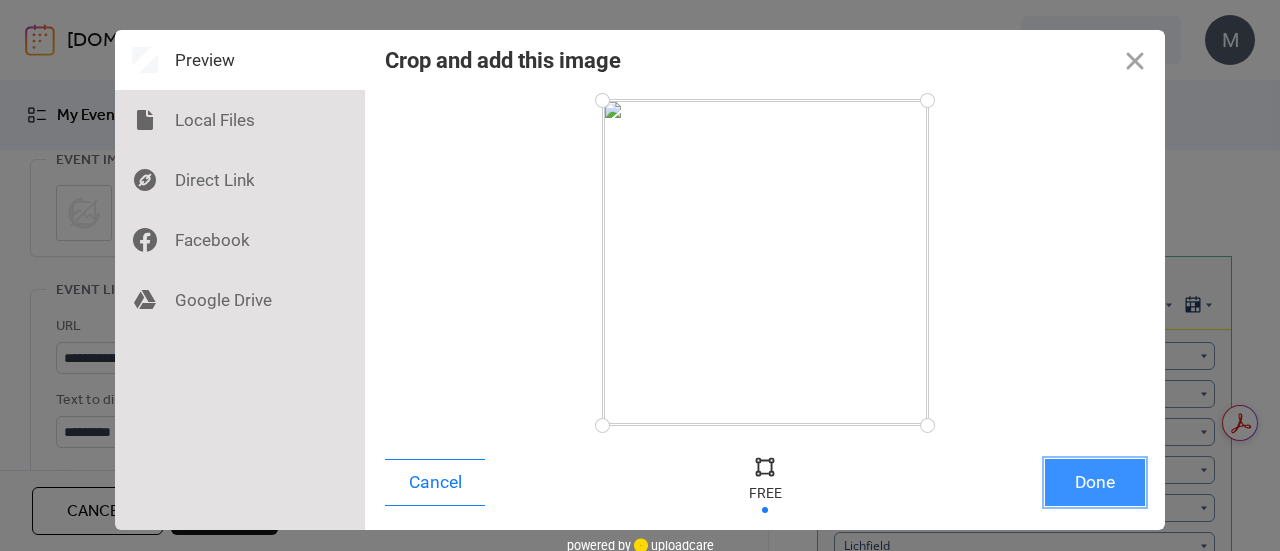 click on "Done" at bounding box center (1095, 482) 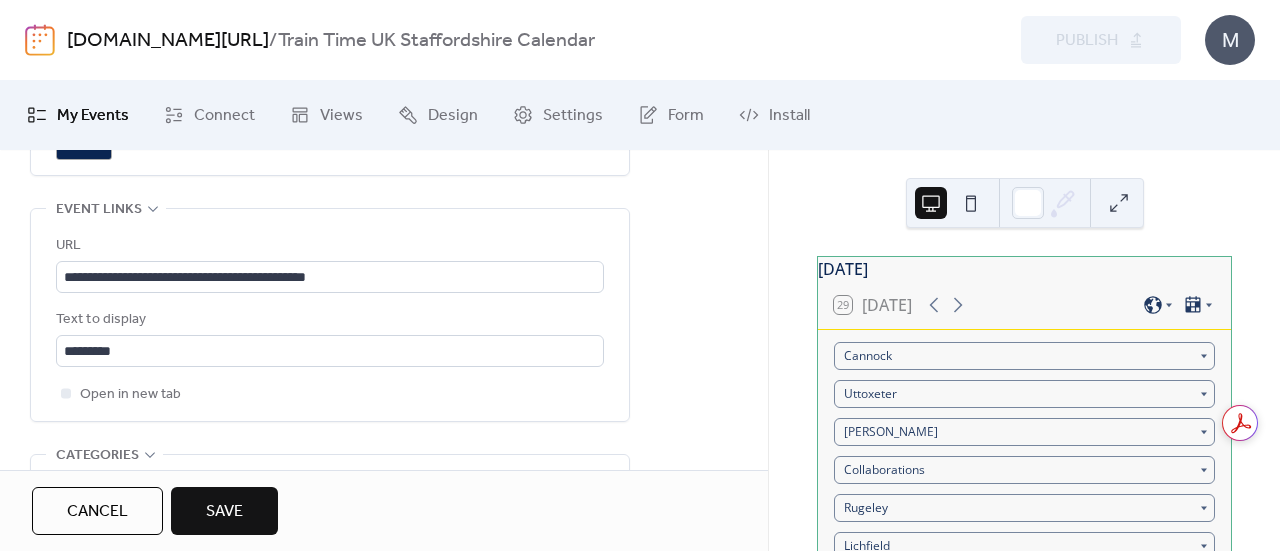 scroll, scrollTop: 1144, scrollLeft: 0, axis: vertical 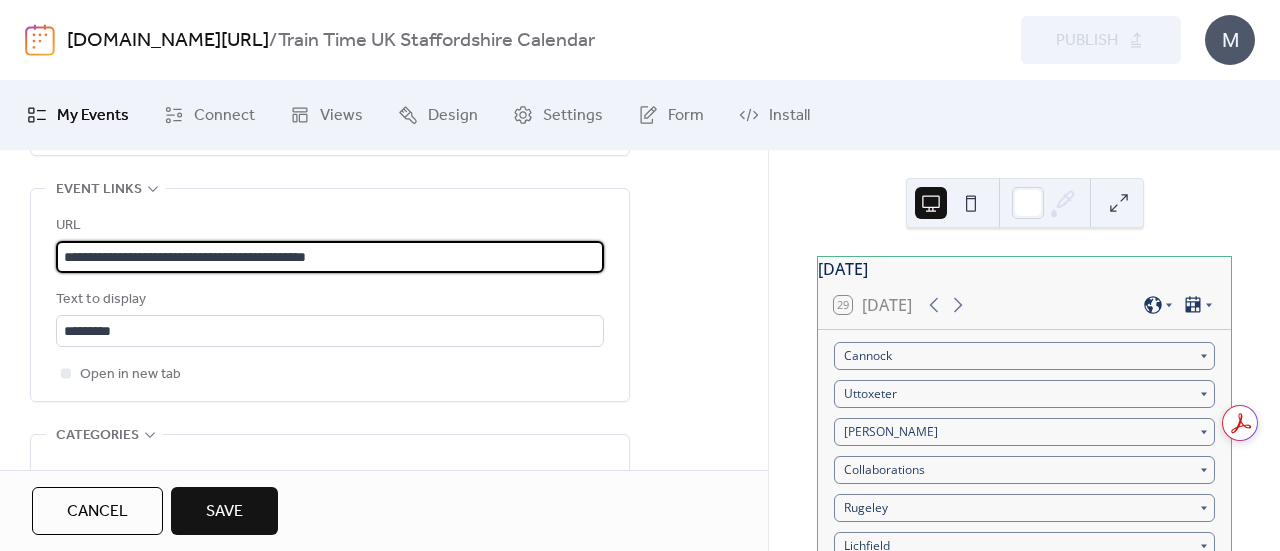 drag, startPoint x: 386, startPoint y: 256, endPoint x: 0, endPoint y: 210, distance: 388.73126 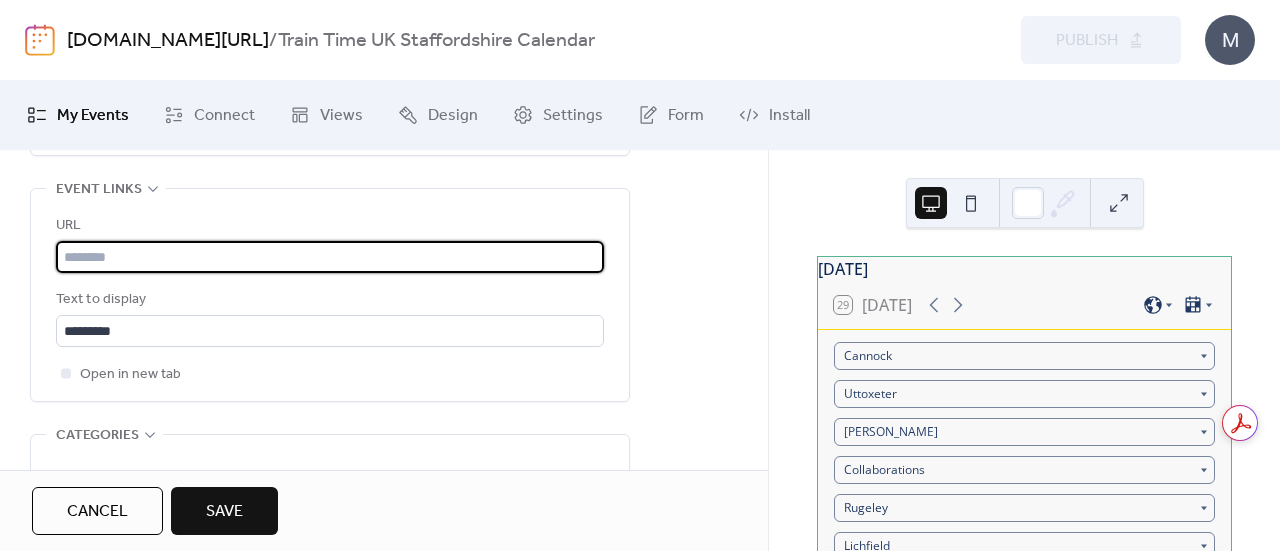 paste on "**********" 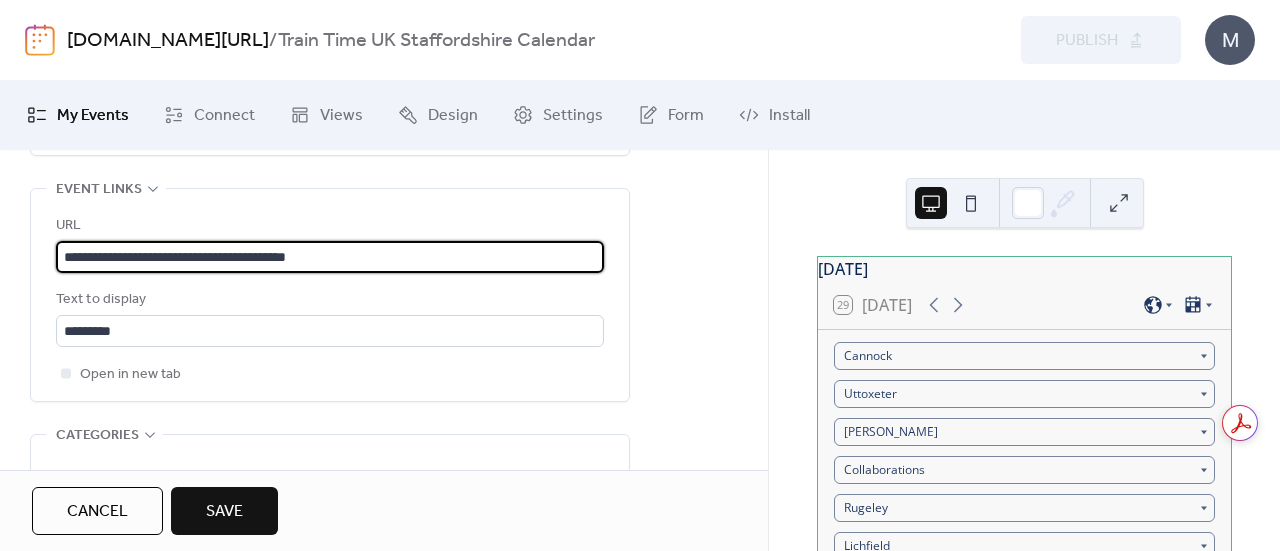 type on "**********" 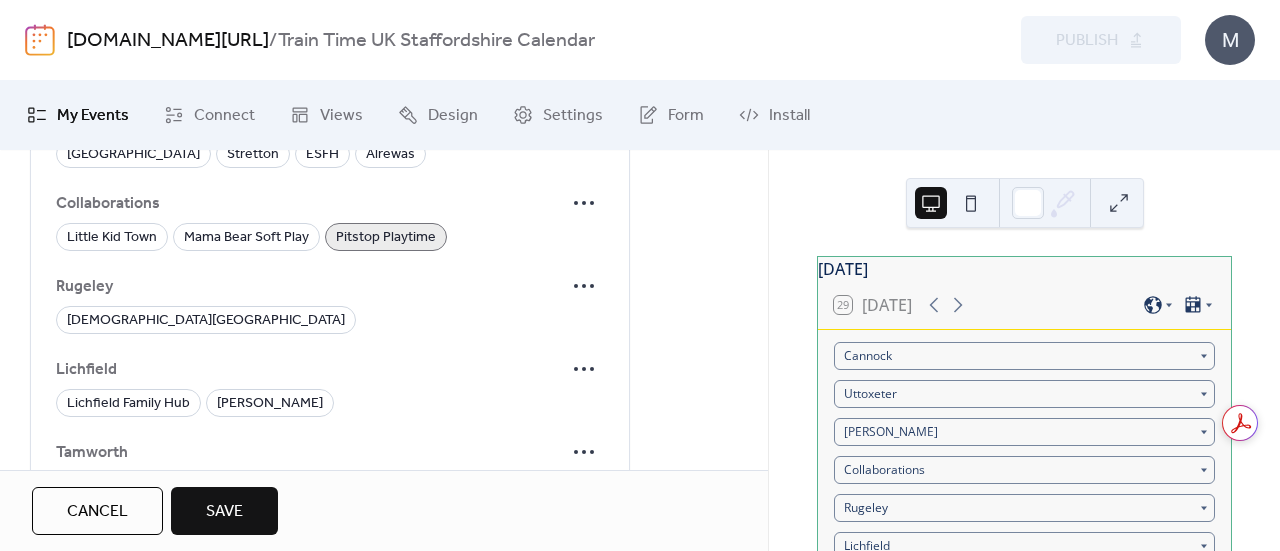scroll, scrollTop: 1686, scrollLeft: 0, axis: vertical 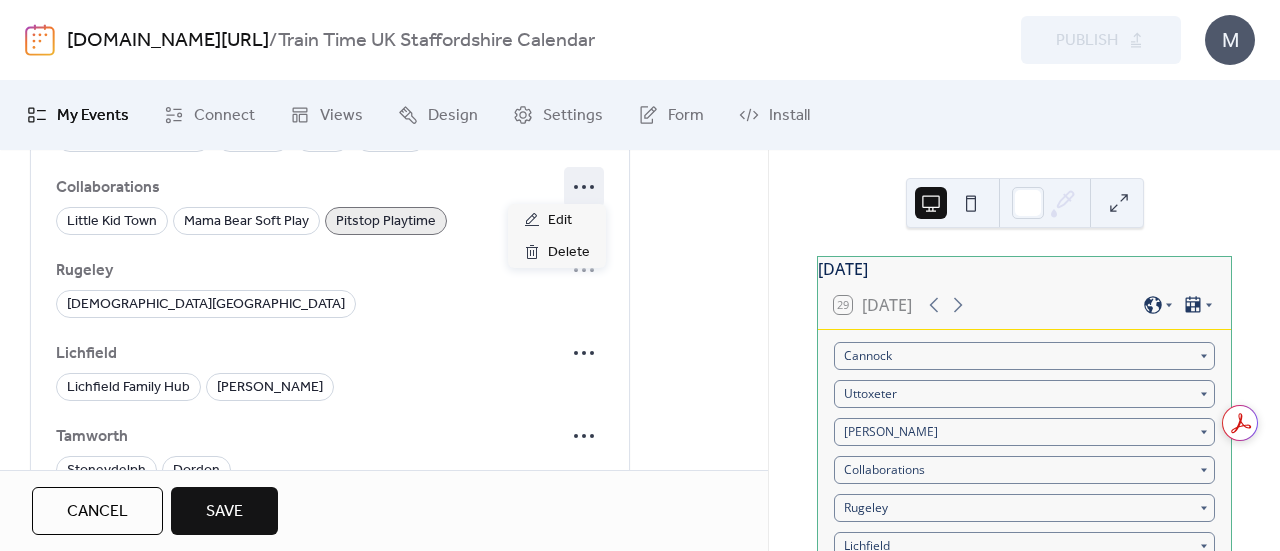 click 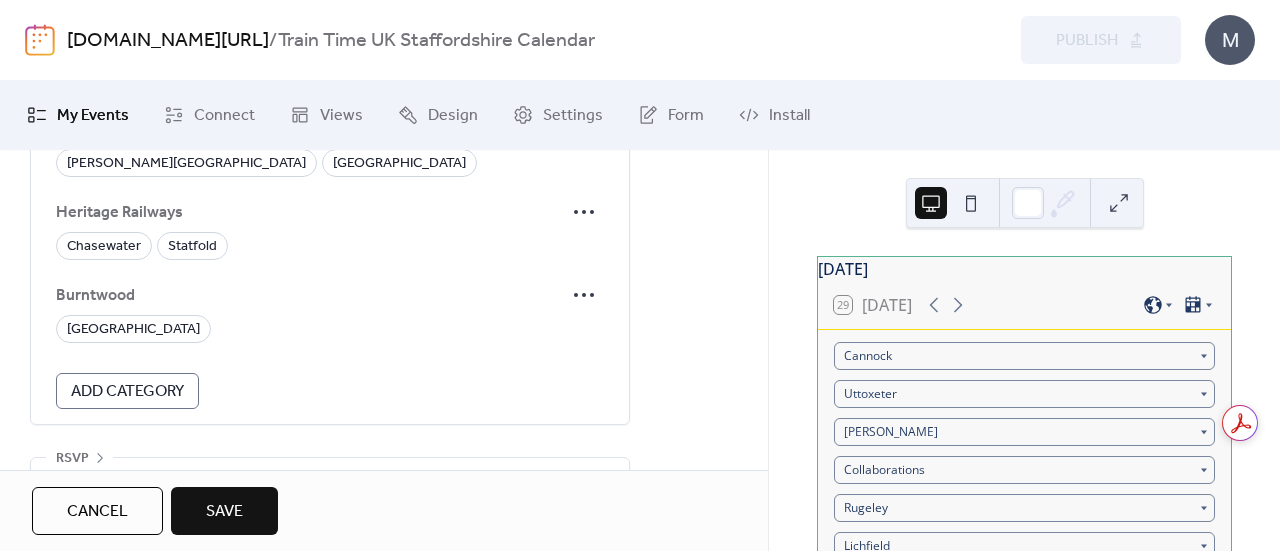 scroll, scrollTop: 2061, scrollLeft: 0, axis: vertical 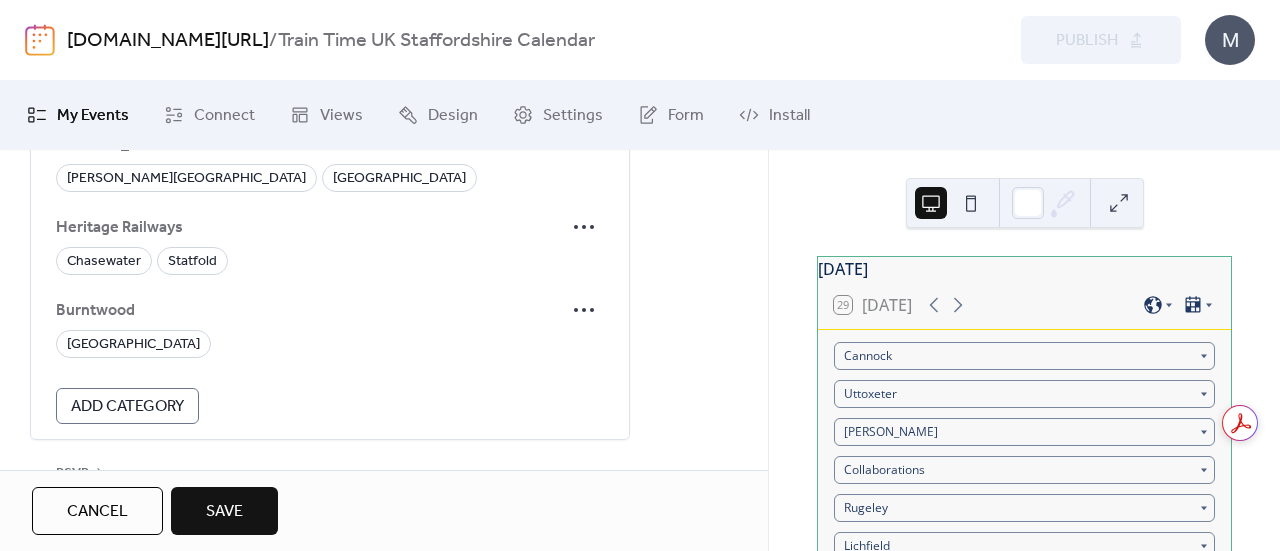 click on "Add Category" at bounding box center [127, 407] 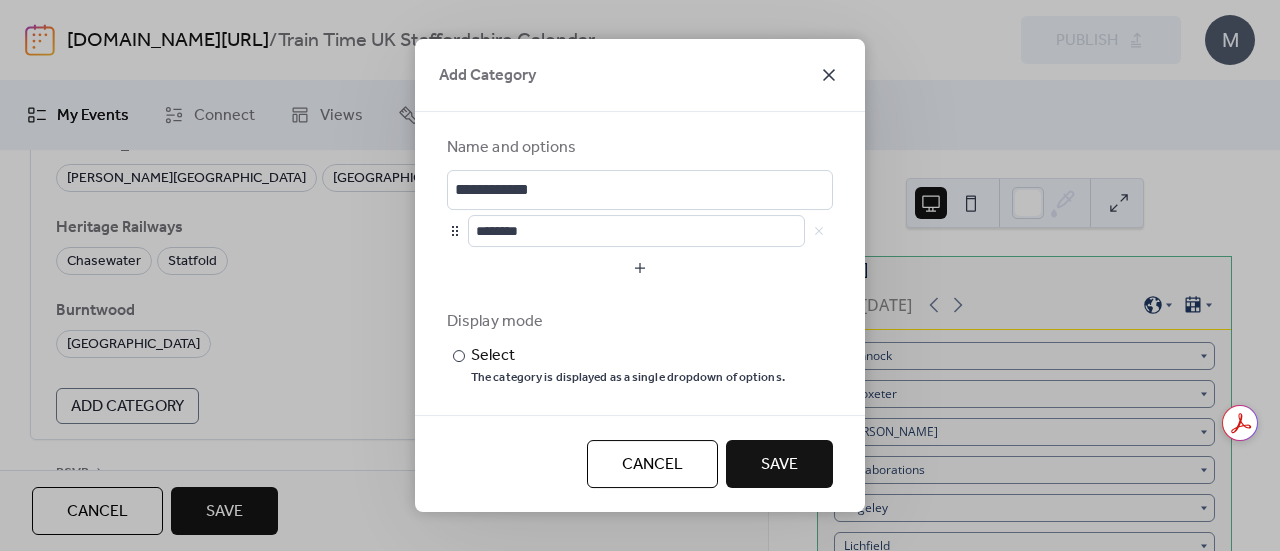 click 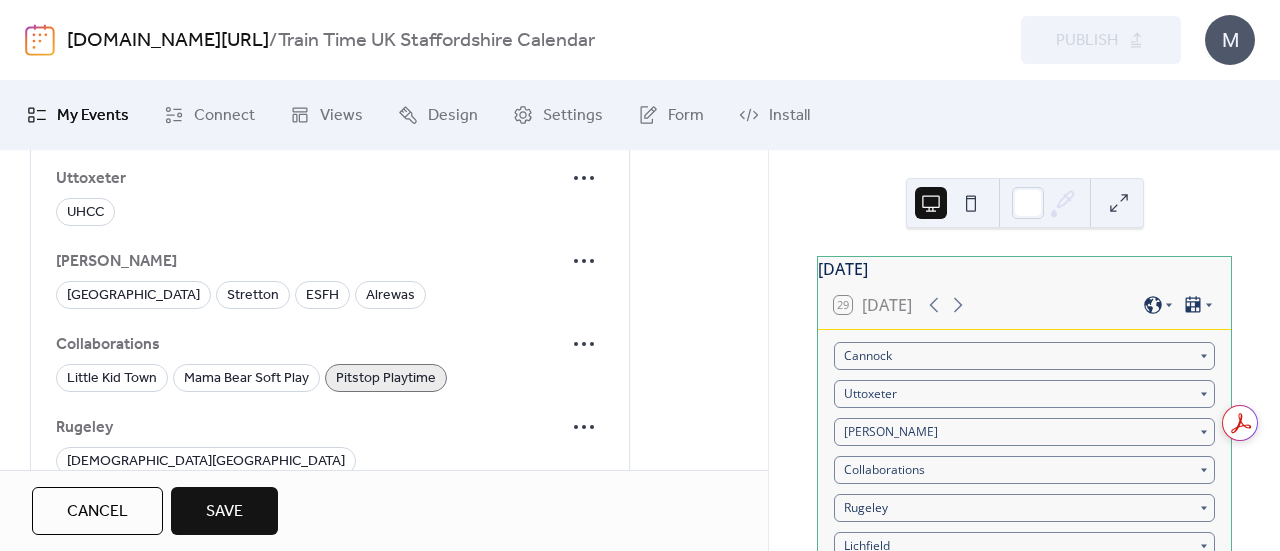 scroll, scrollTop: 1590, scrollLeft: 0, axis: vertical 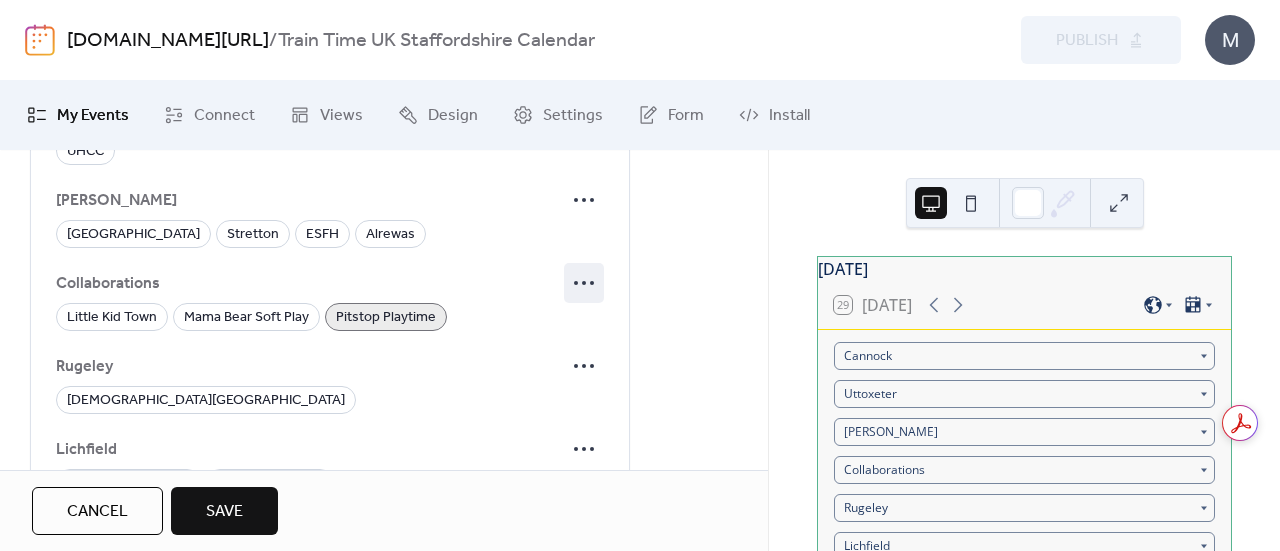 click 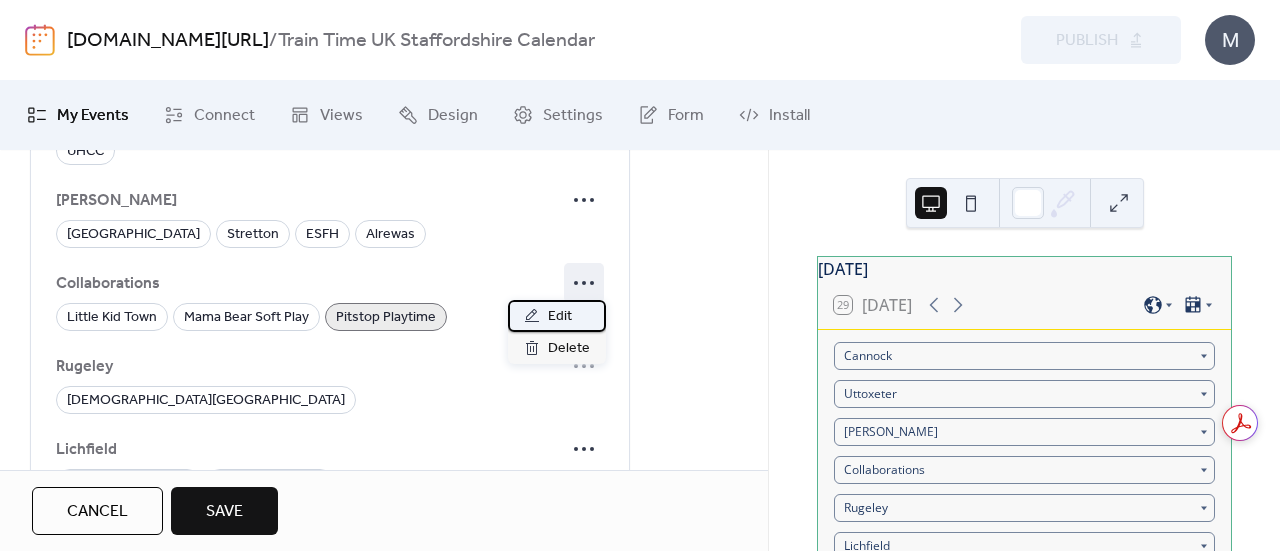 click on "Edit" at bounding box center (557, 316) 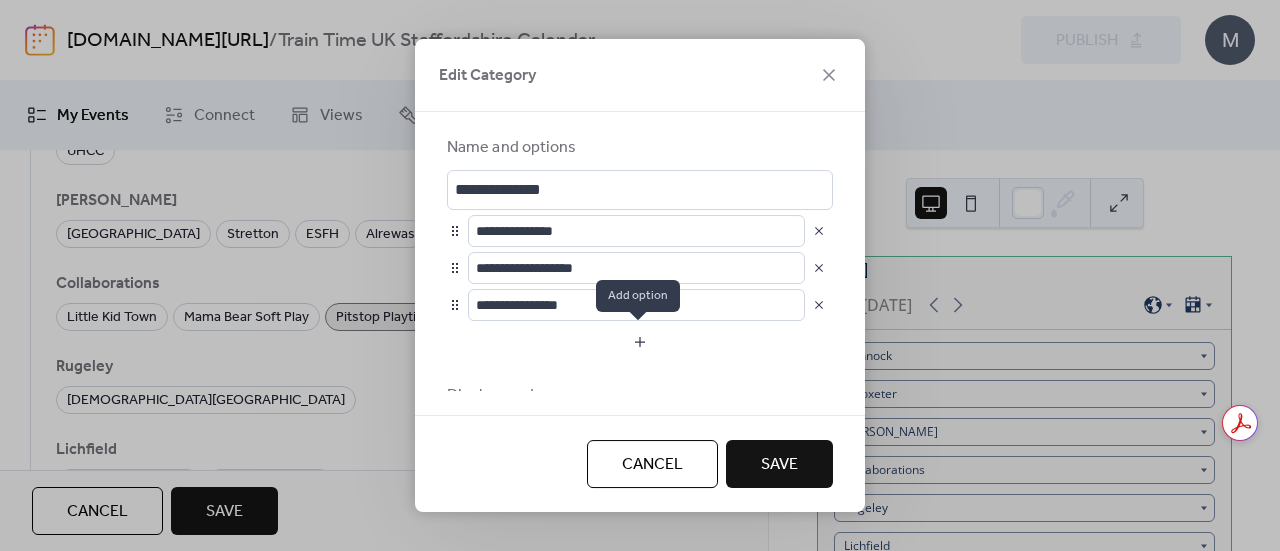 click at bounding box center (640, 342) 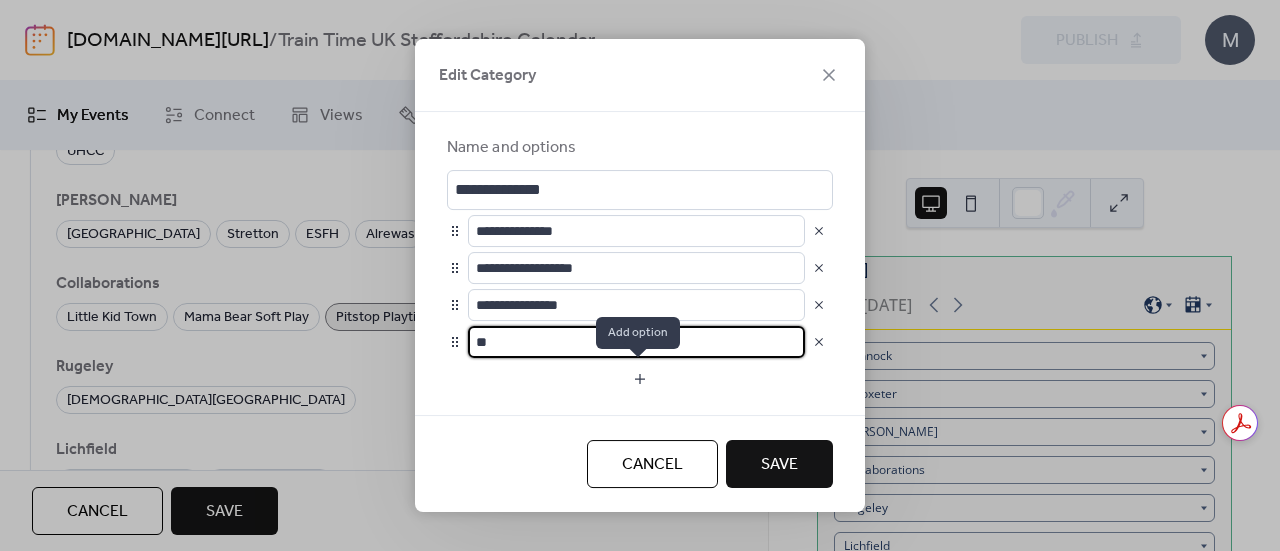 type on "*" 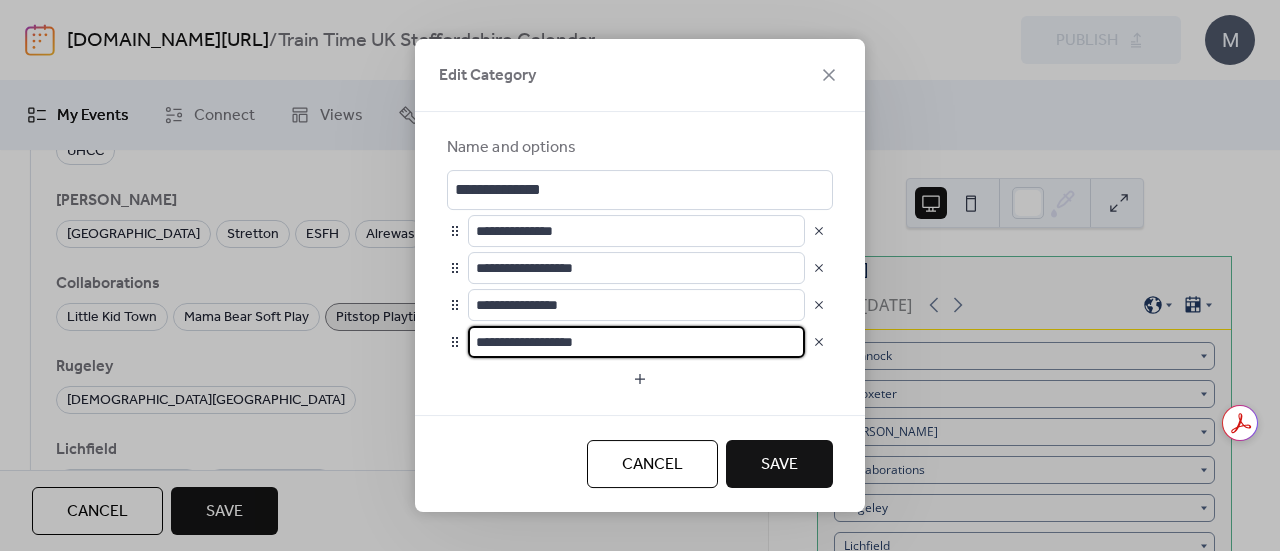 type on "**********" 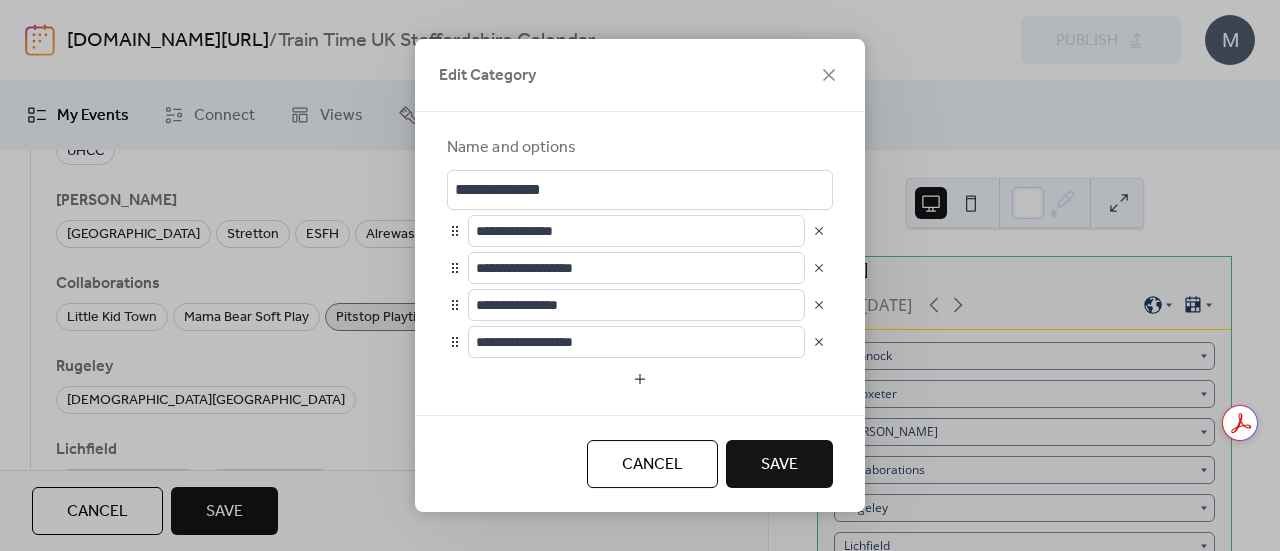 click on "Save" at bounding box center (779, 465) 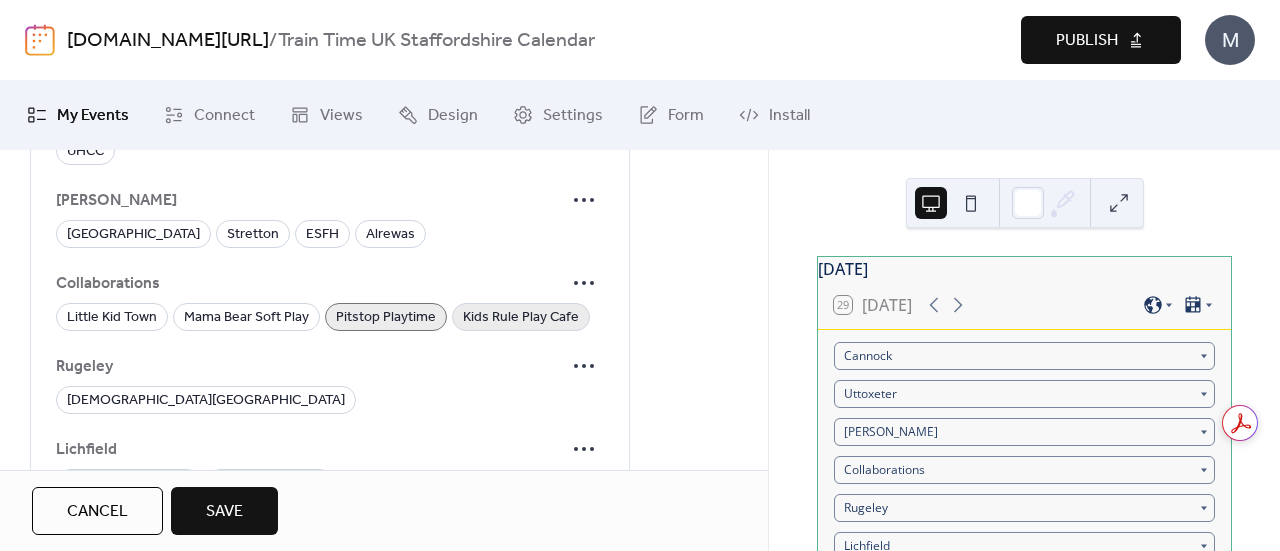 click on "Kids Rule Play Cafe" at bounding box center [521, 318] 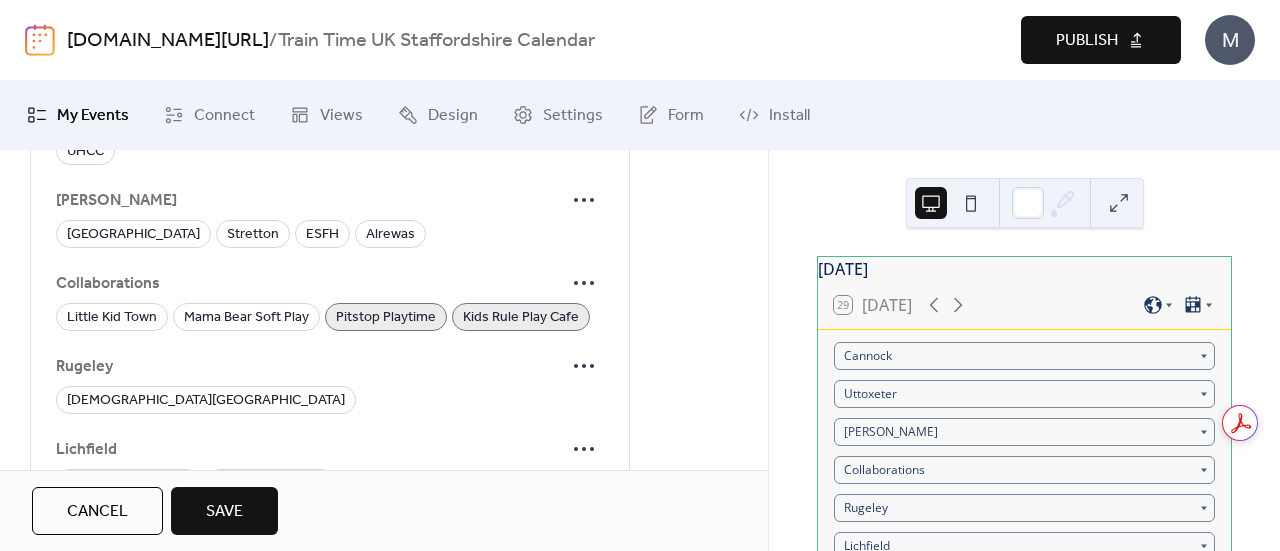 click on "Pitstop Playtime" at bounding box center (386, 318) 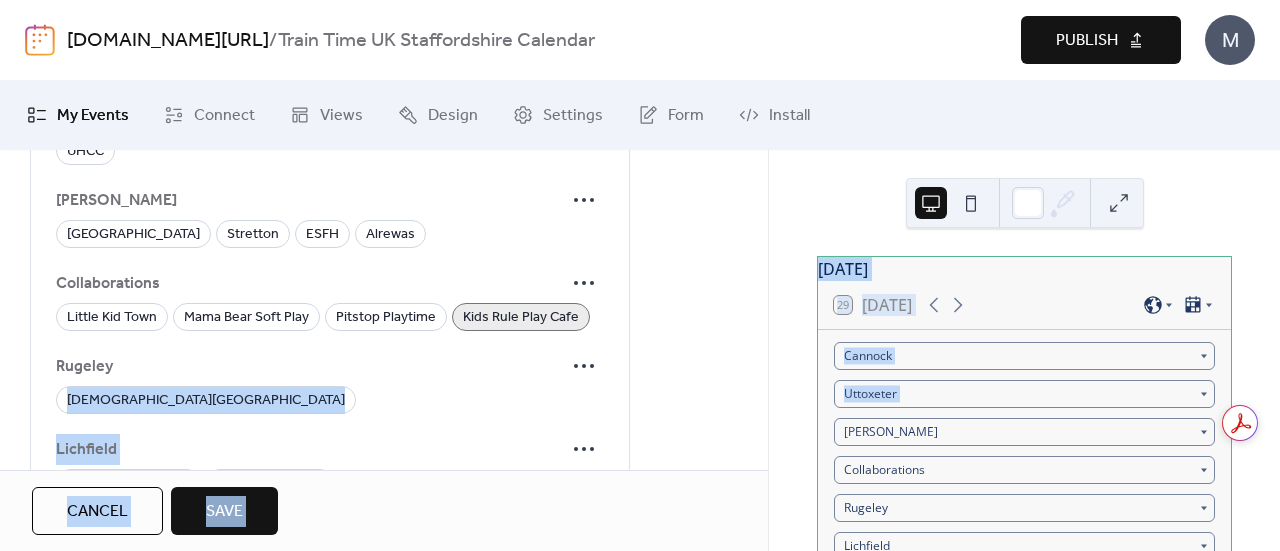 drag, startPoint x: 761, startPoint y: 375, endPoint x: 771, endPoint y: 432, distance: 57.870544 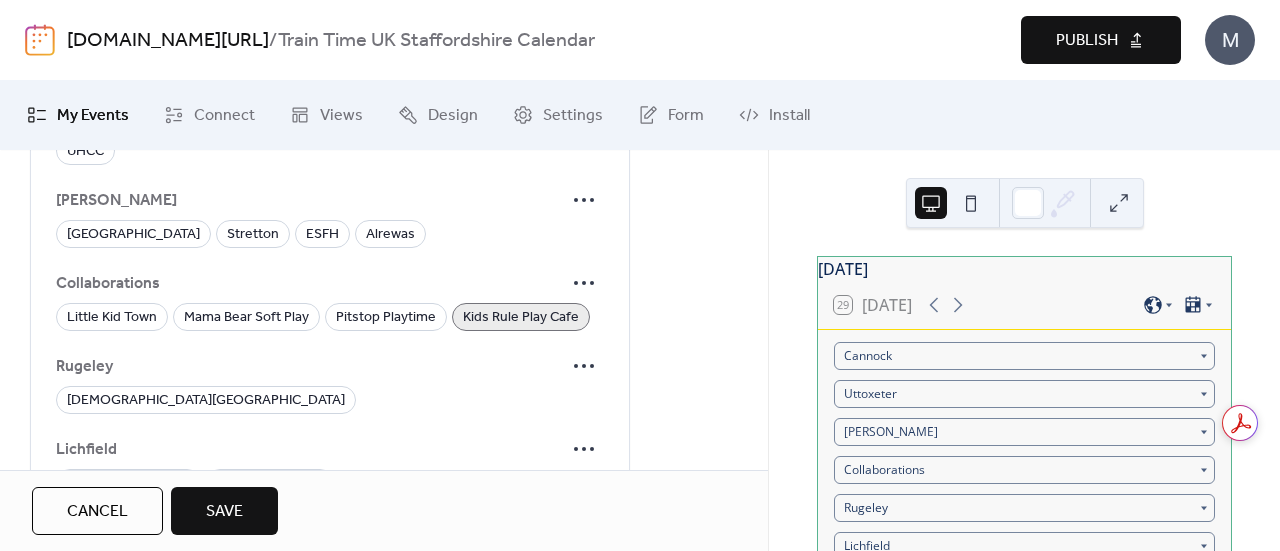 click on "**********" at bounding box center (384, -161) 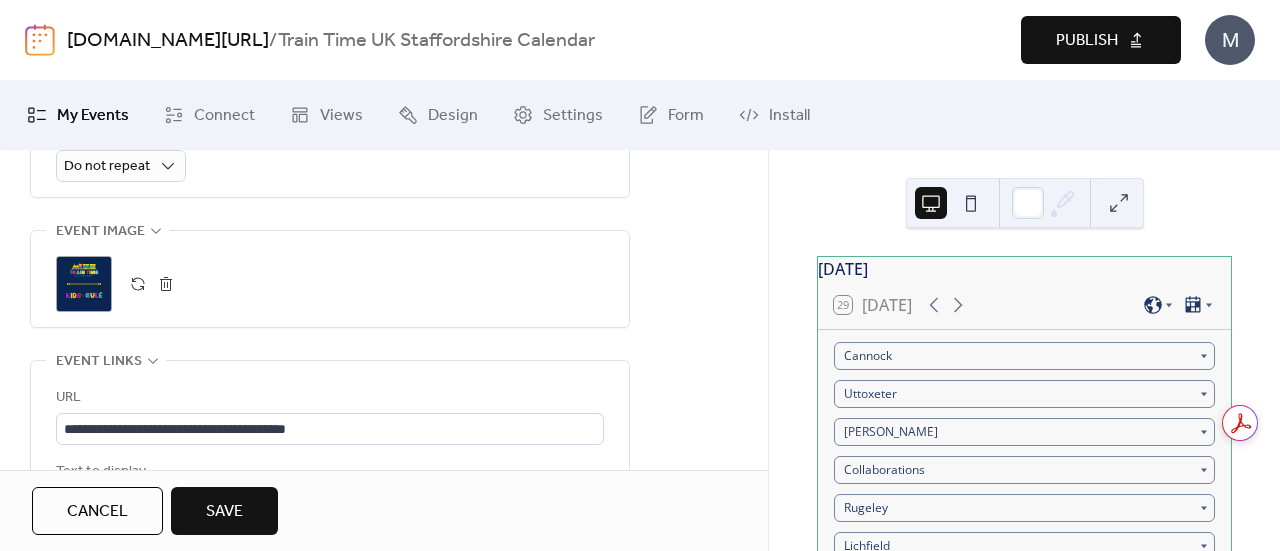 scroll, scrollTop: 977, scrollLeft: 0, axis: vertical 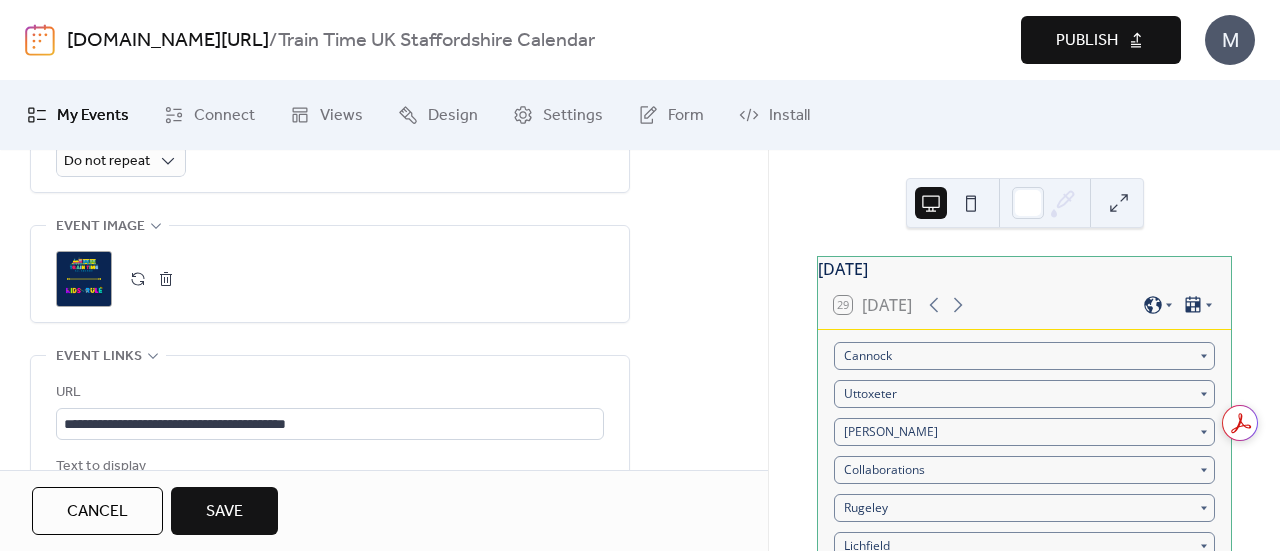 click on "Save" at bounding box center (224, 512) 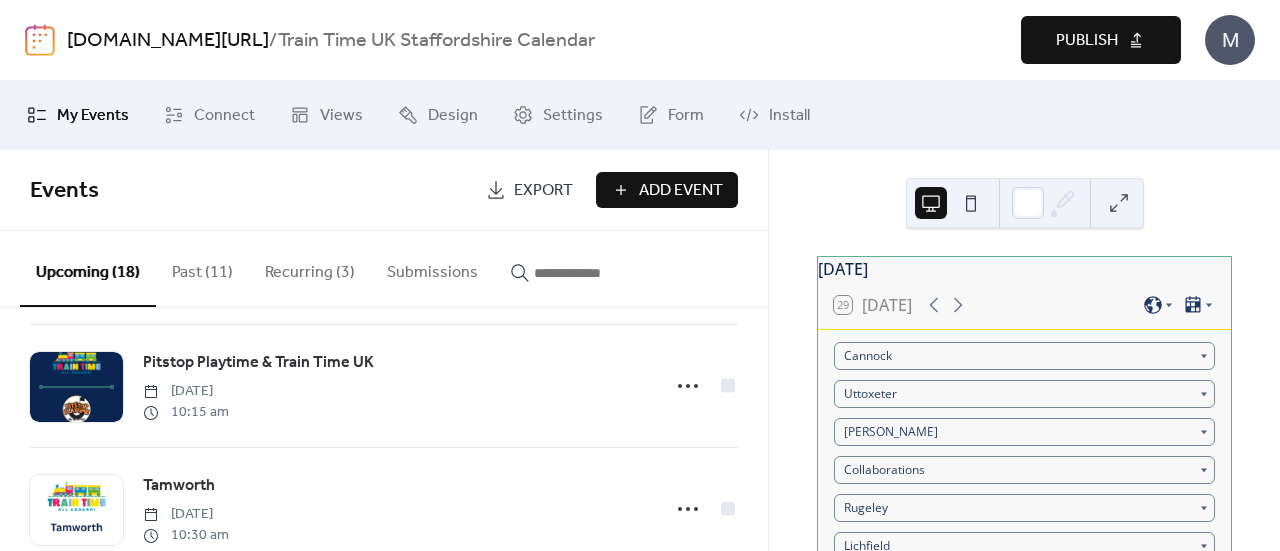 scroll, scrollTop: 0, scrollLeft: 0, axis: both 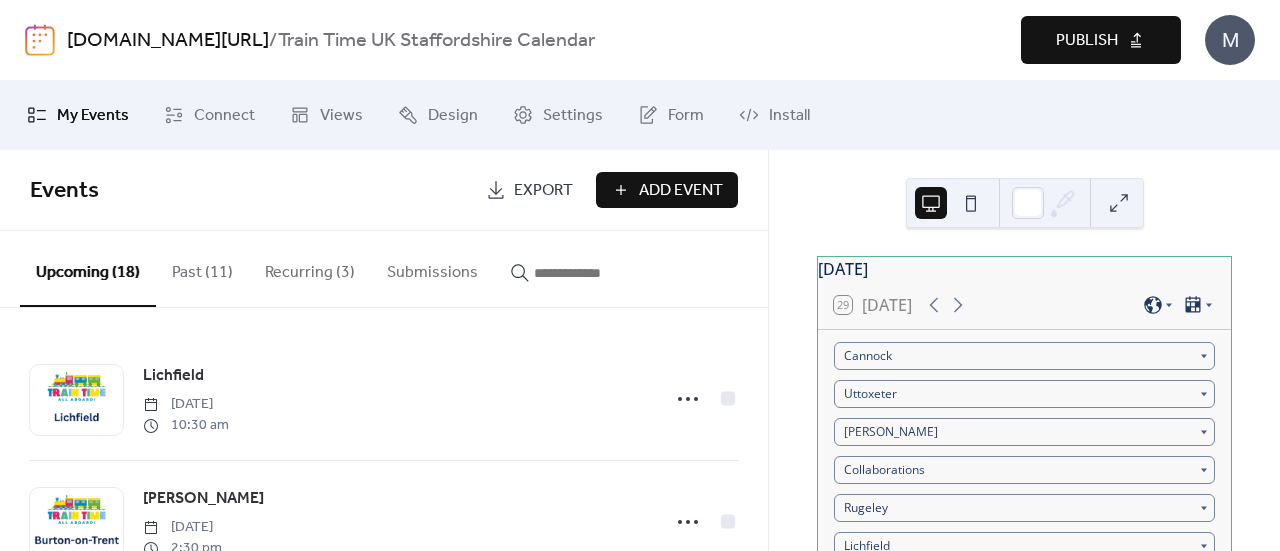 click on "Publish" at bounding box center (1087, 41) 